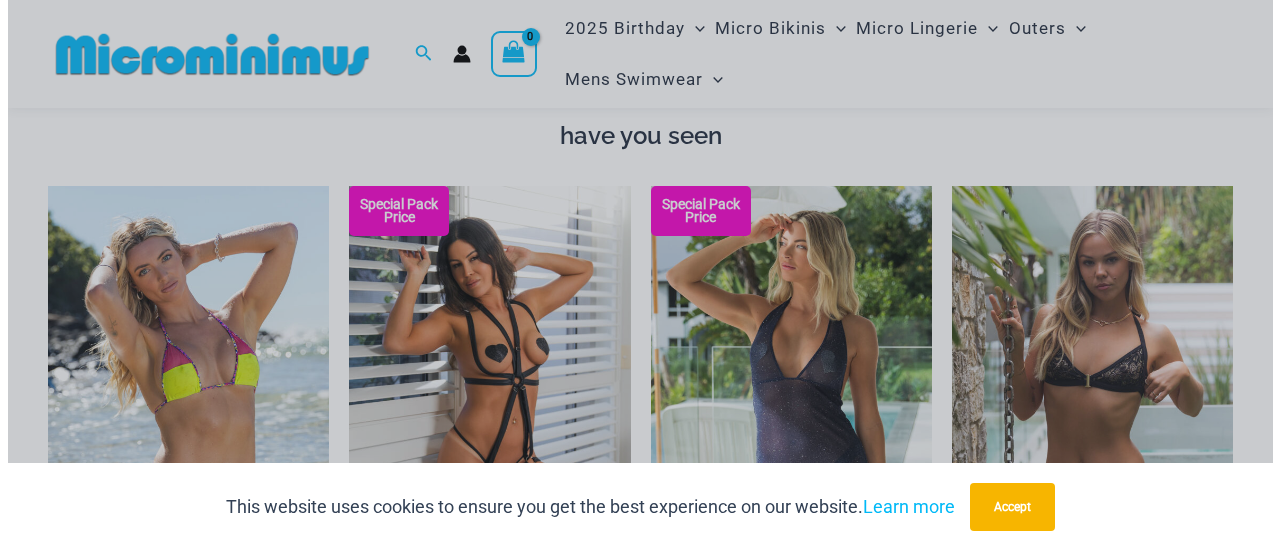 scroll, scrollTop: 1988, scrollLeft: 0, axis: vertical 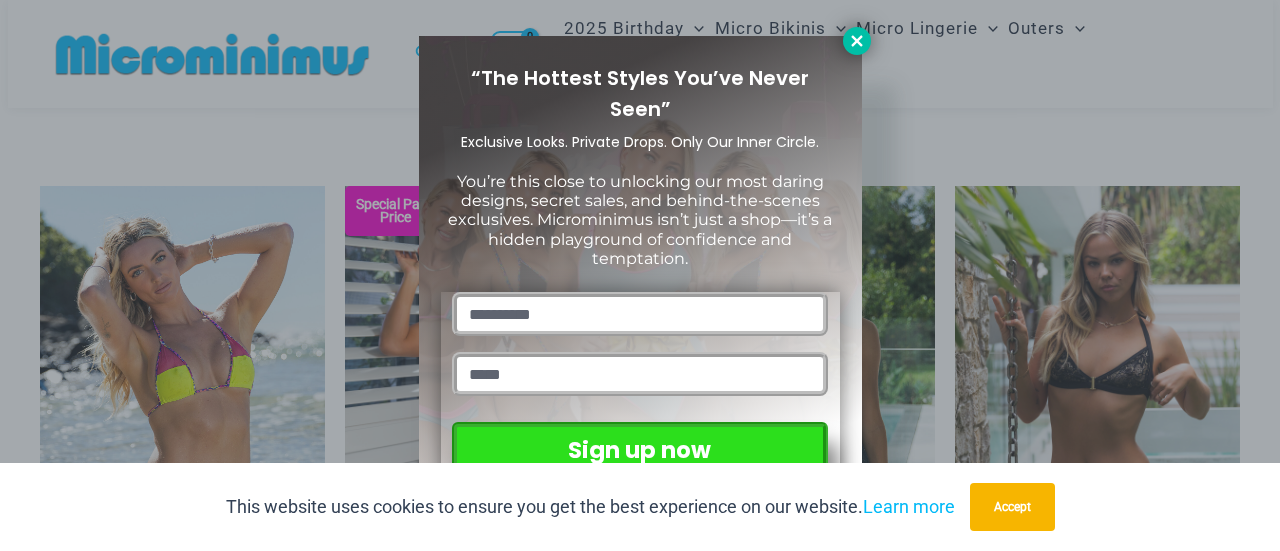 click 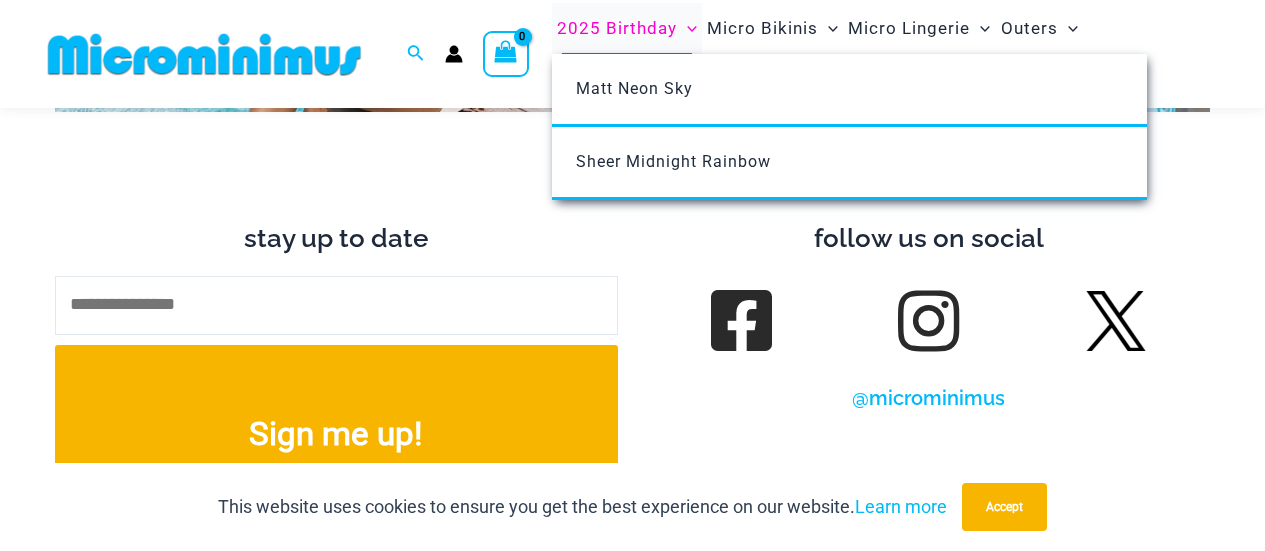 scroll, scrollTop: 7782, scrollLeft: 0, axis: vertical 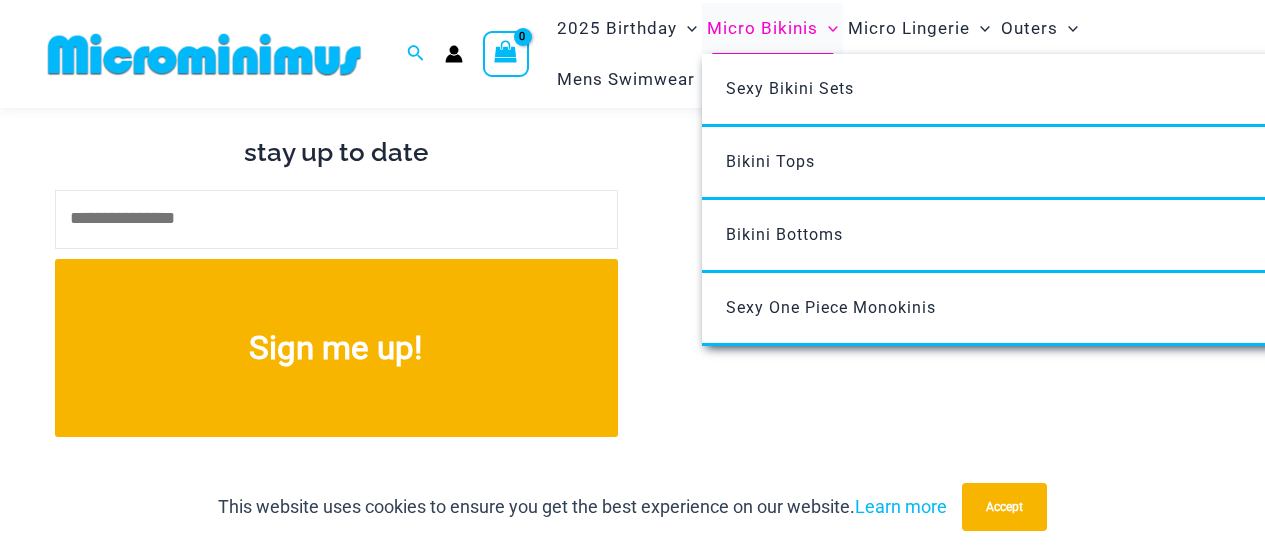 click on "Micro Bikinis" at bounding box center [762, 28] 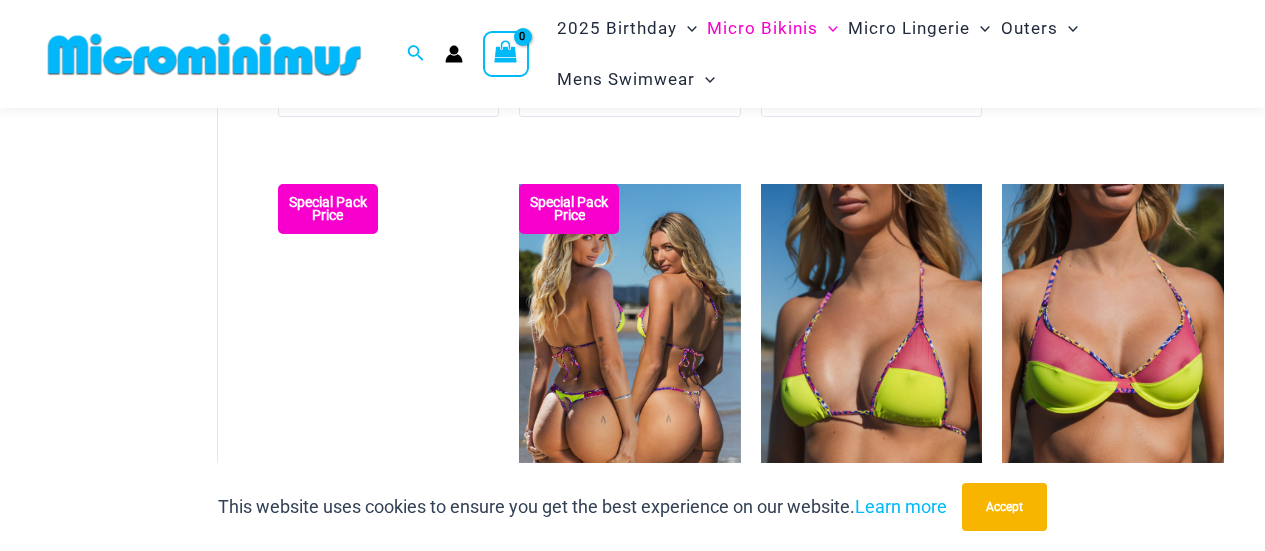 scroll, scrollTop: 3291, scrollLeft: 0, axis: vertical 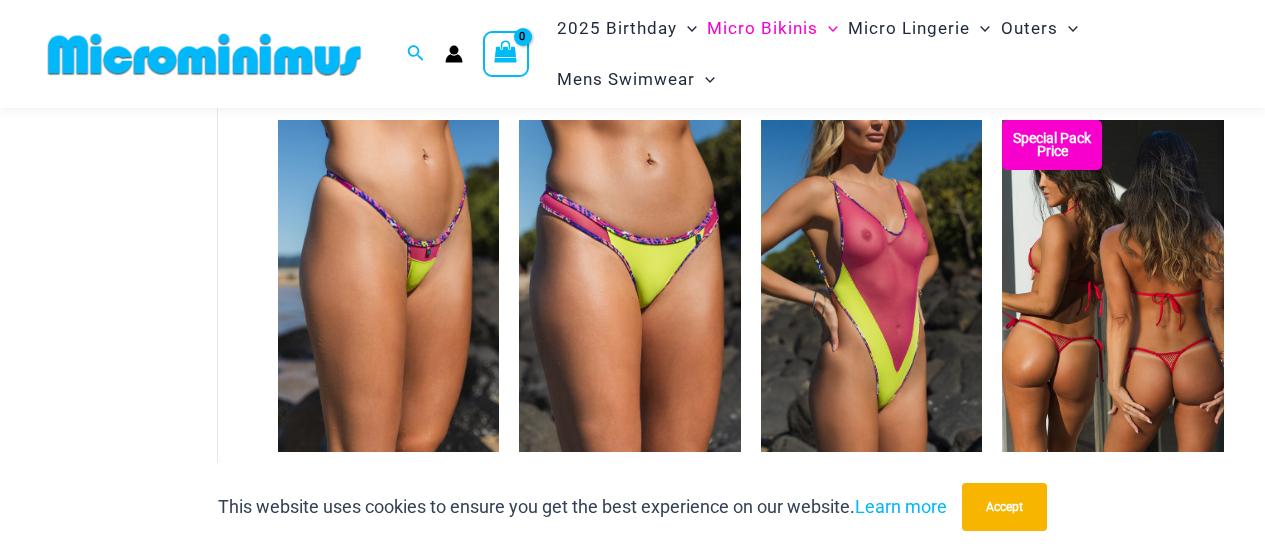 click at bounding box center (1113, 286) 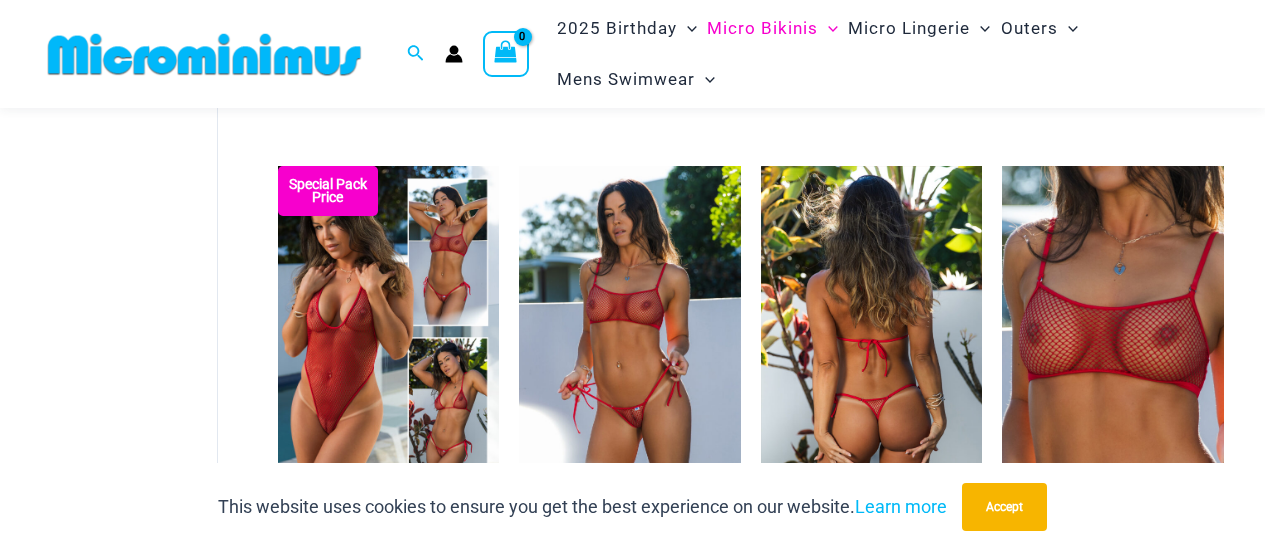 scroll, scrollTop: 3791, scrollLeft: 0, axis: vertical 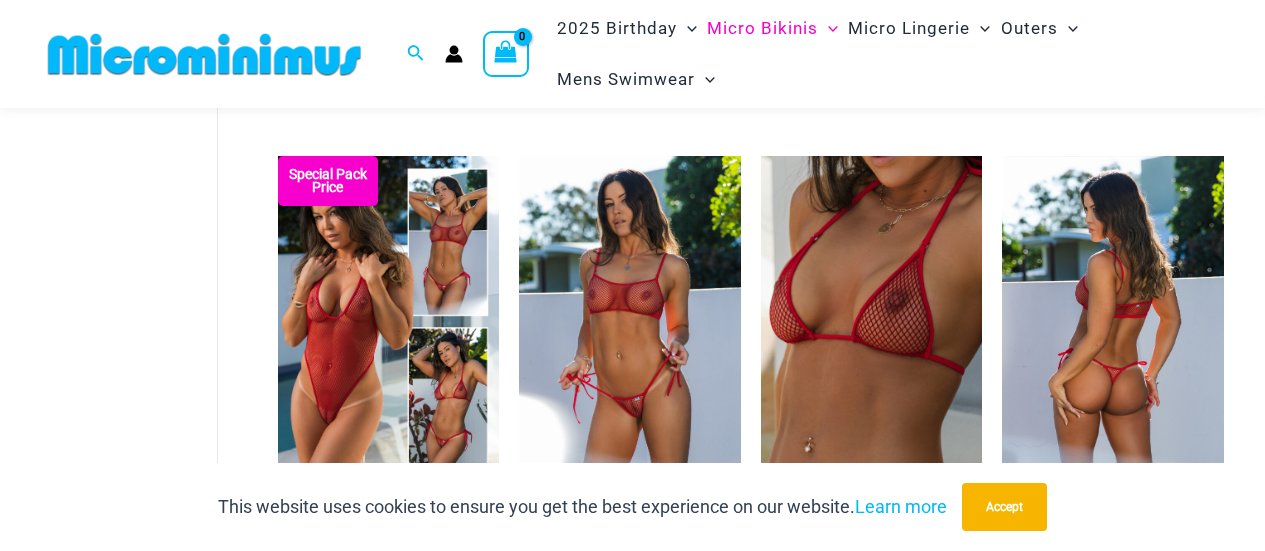 click at bounding box center [1113, 322] 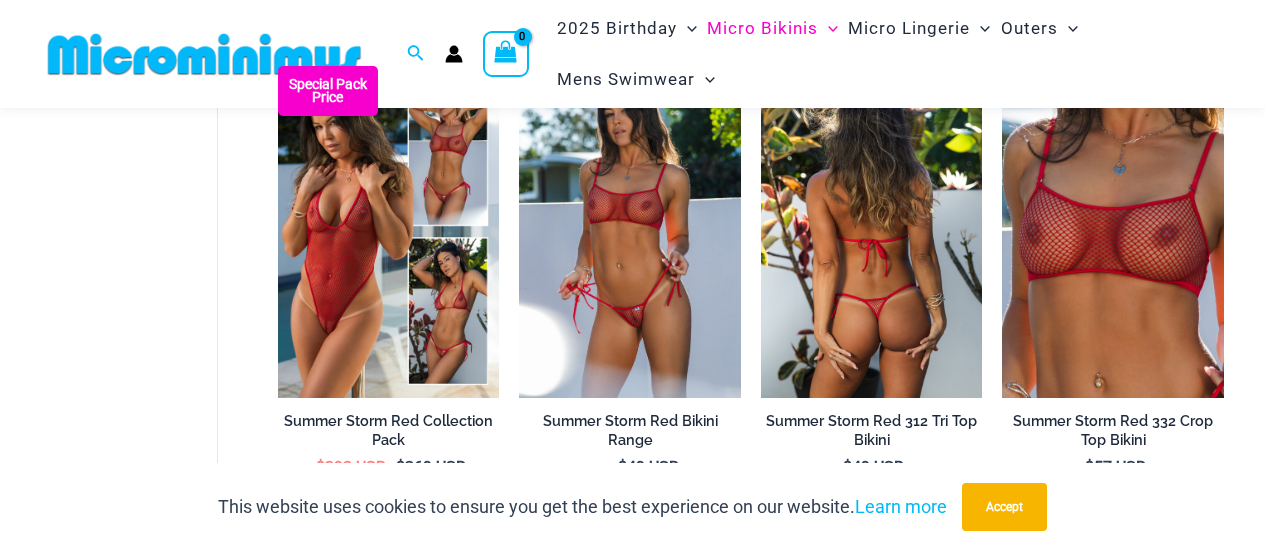 scroll, scrollTop: 3891, scrollLeft: 0, axis: vertical 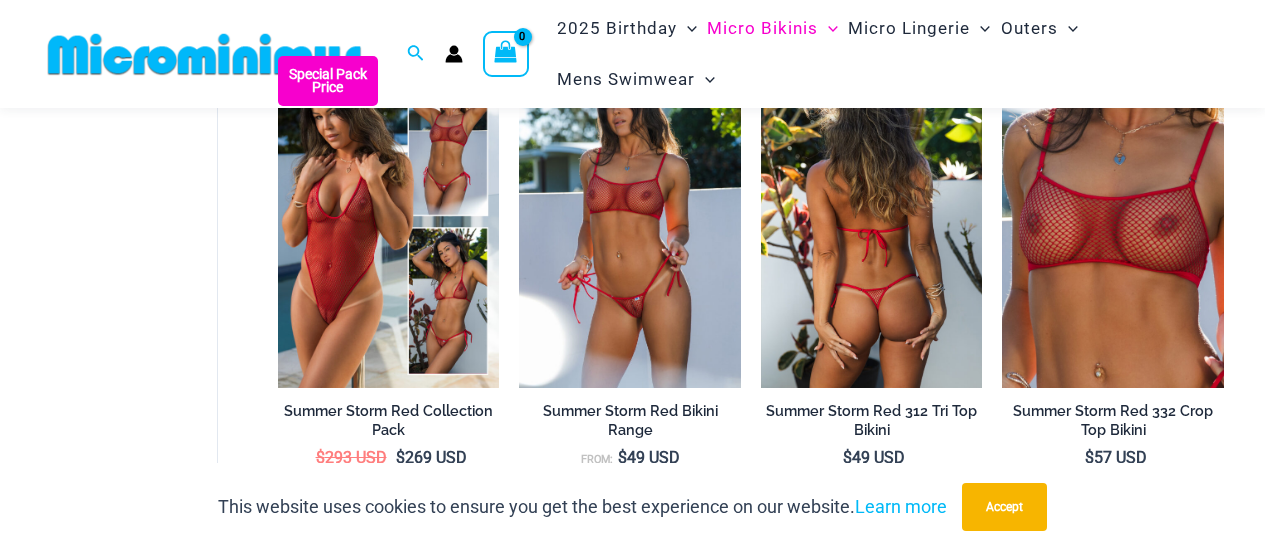 click at bounding box center [872, 222] 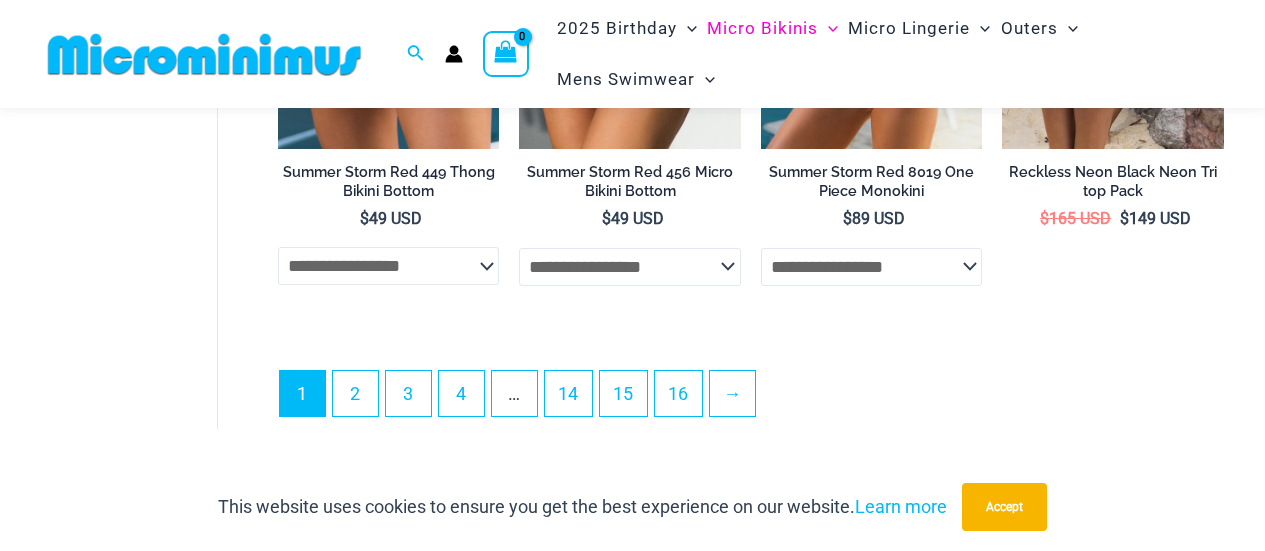 scroll, scrollTop: 4791, scrollLeft: 0, axis: vertical 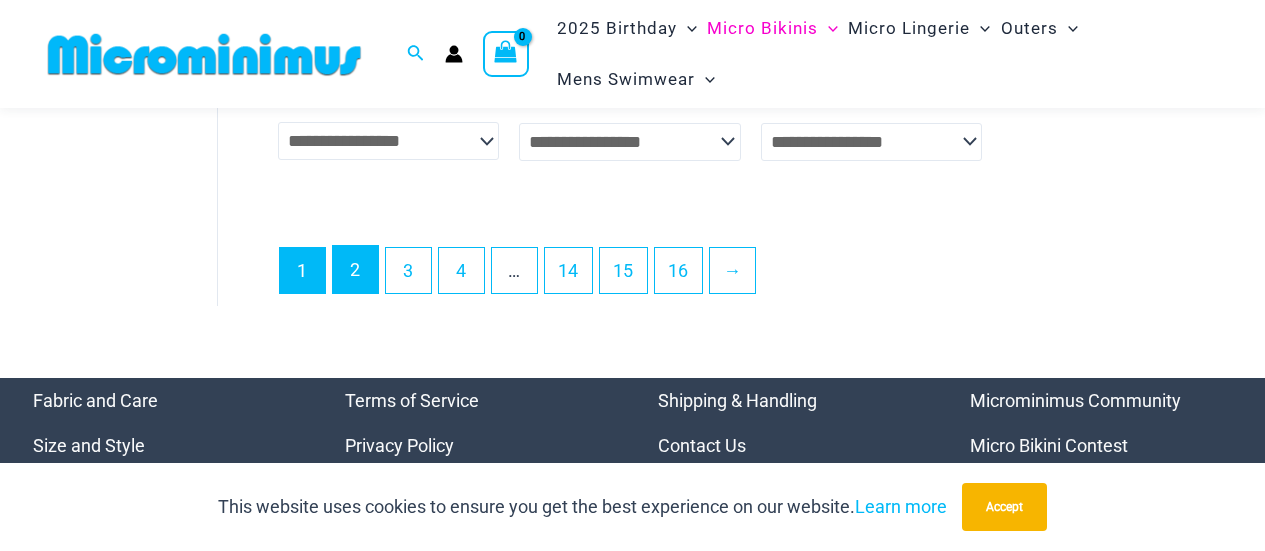 click on "2" at bounding box center (355, 269) 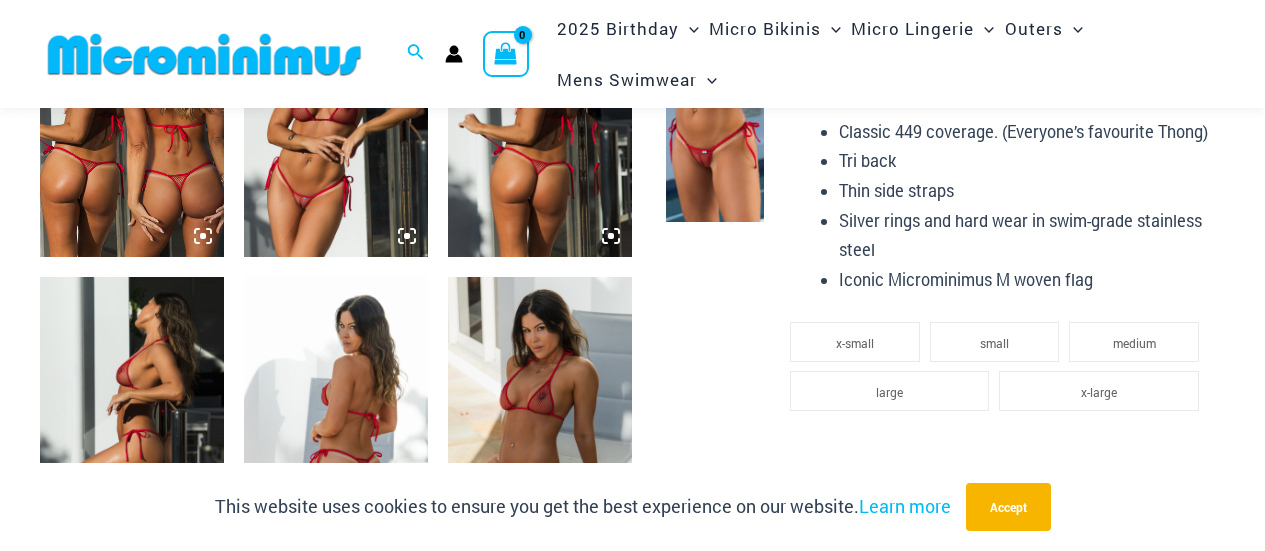 scroll, scrollTop: 1200, scrollLeft: 0, axis: vertical 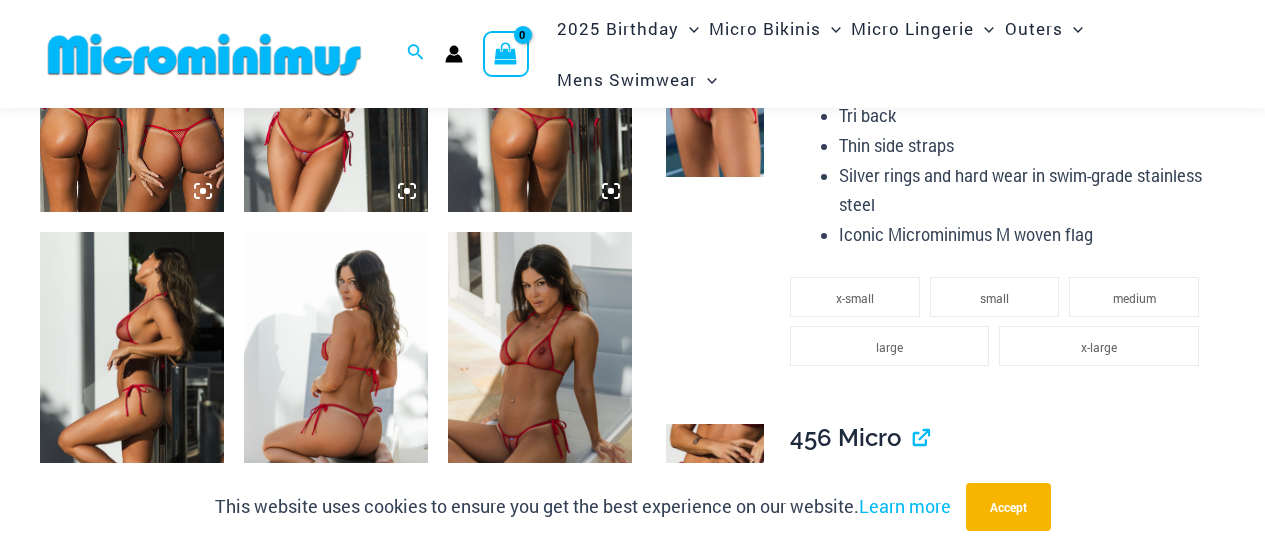 click at bounding box center [540, 370] 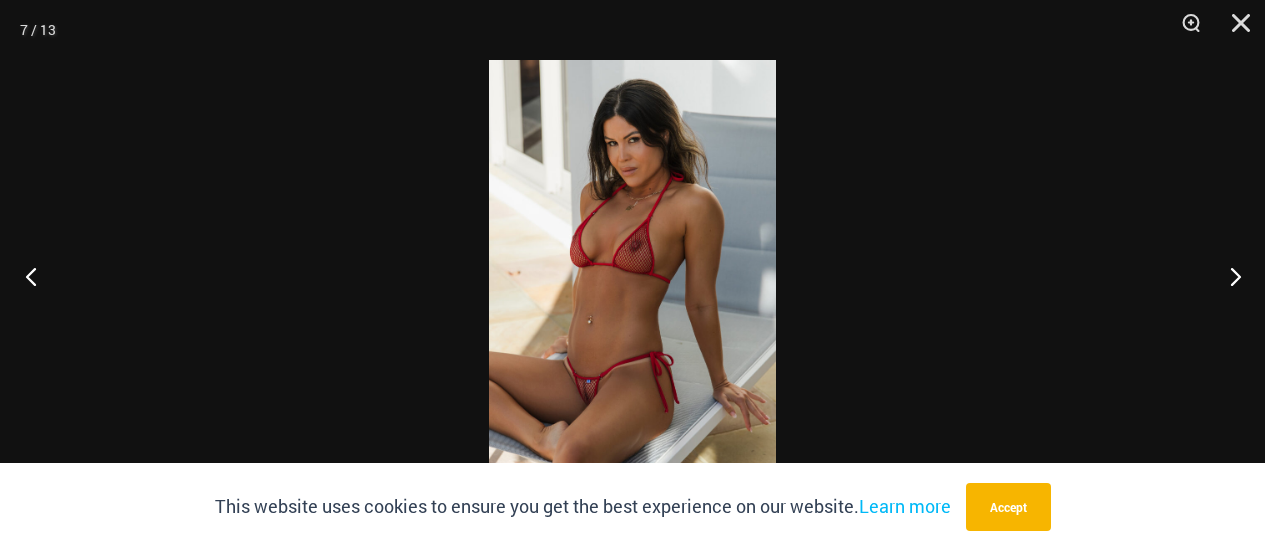 click at bounding box center (37, 276) 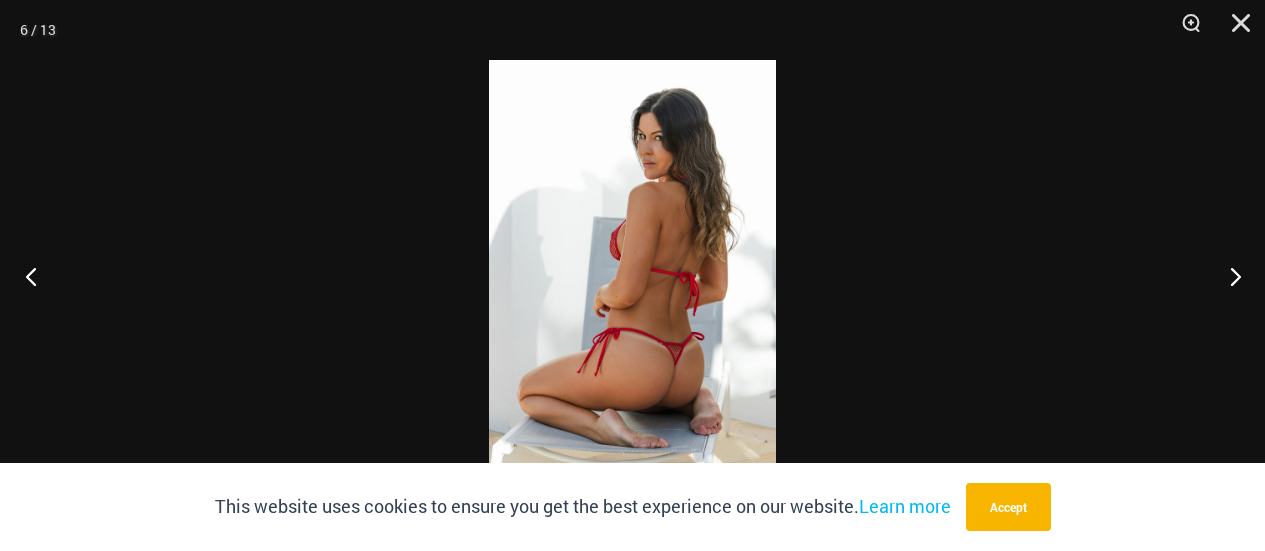 click at bounding box center [37, 276] 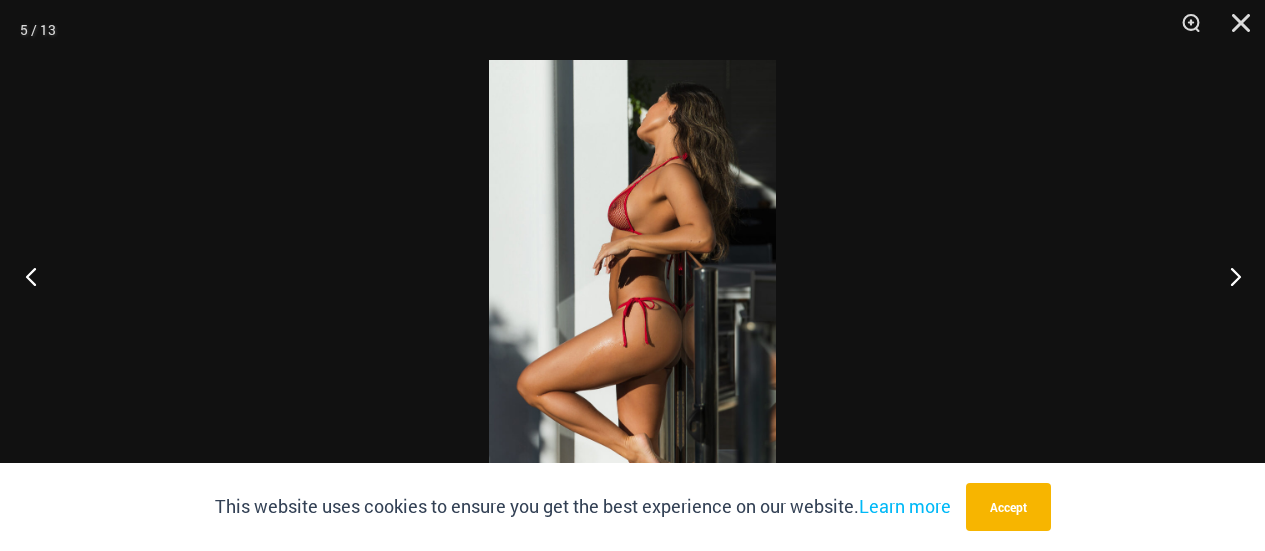 click at bounding box center [37, 276] 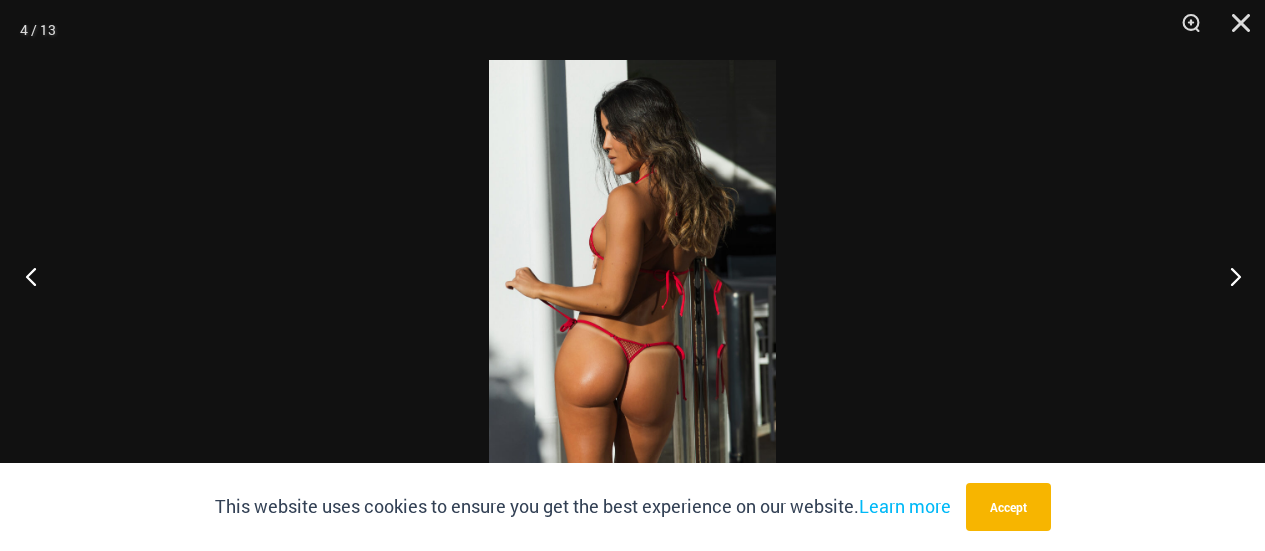 click at bounding box center [37, 276] 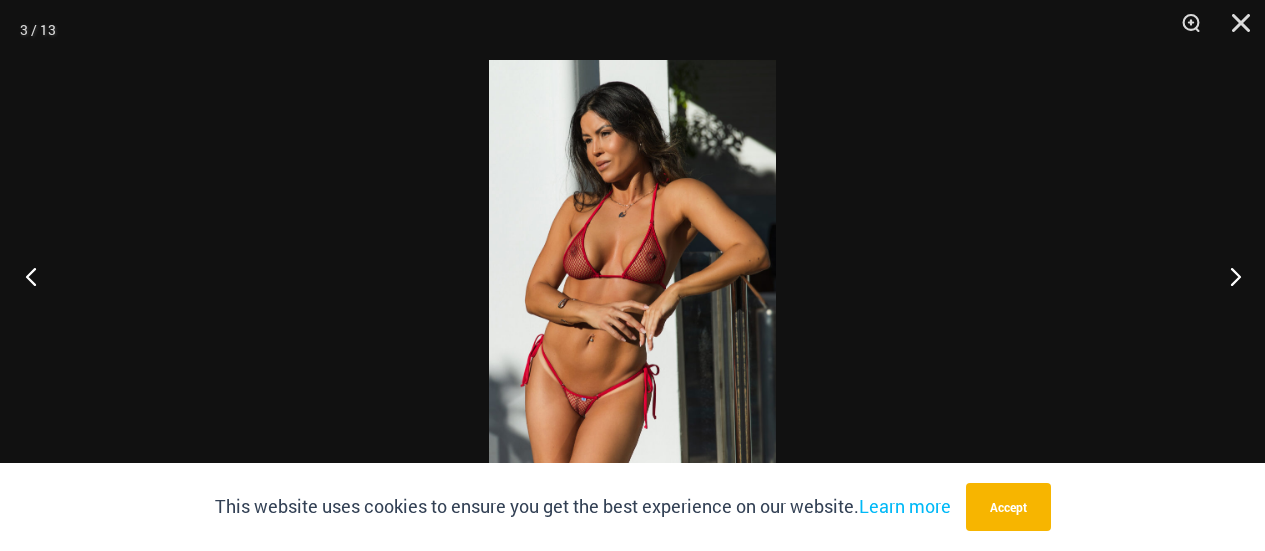 click at bounding box center [37, 276] 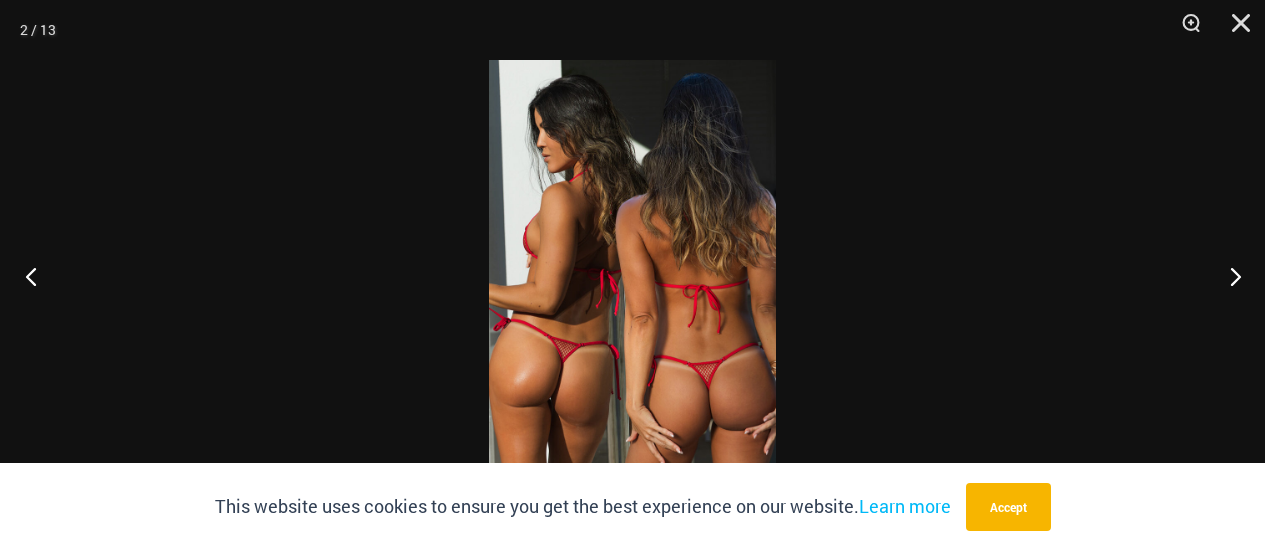click at bounding box center [37, 276] 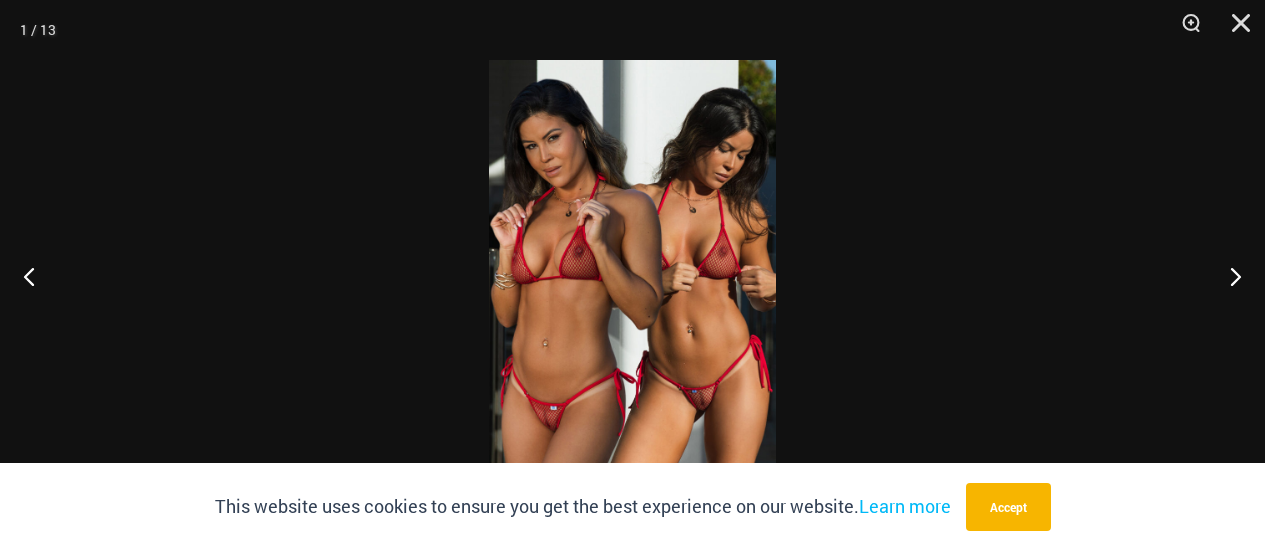 click at bounding box center [632, 275] 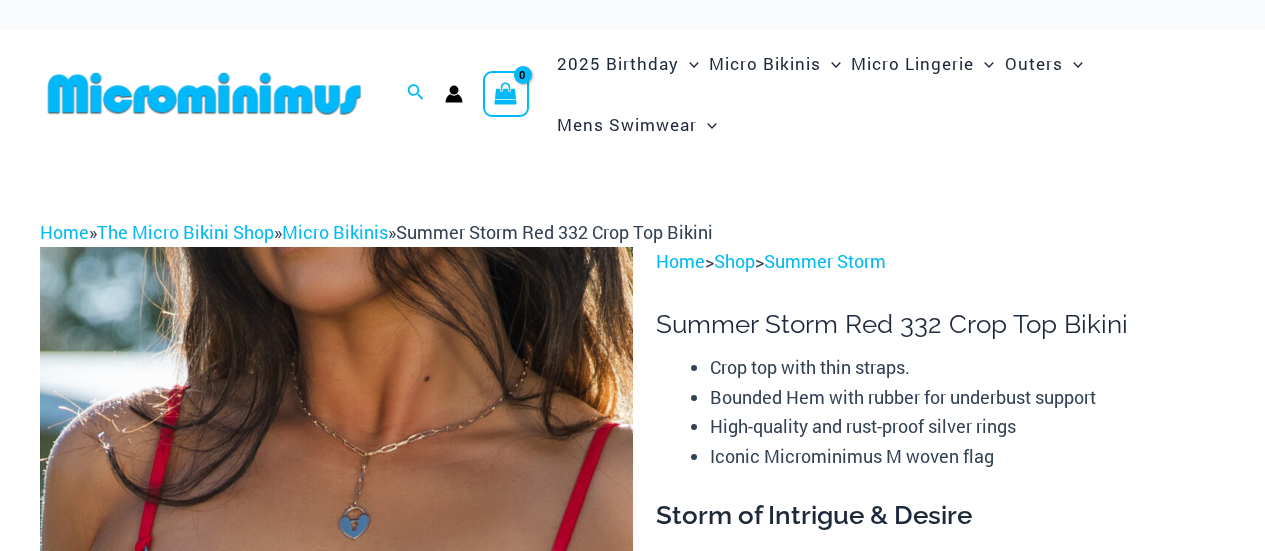 scroll, scrollTop: 0, scrollLeft: 0, axis: both 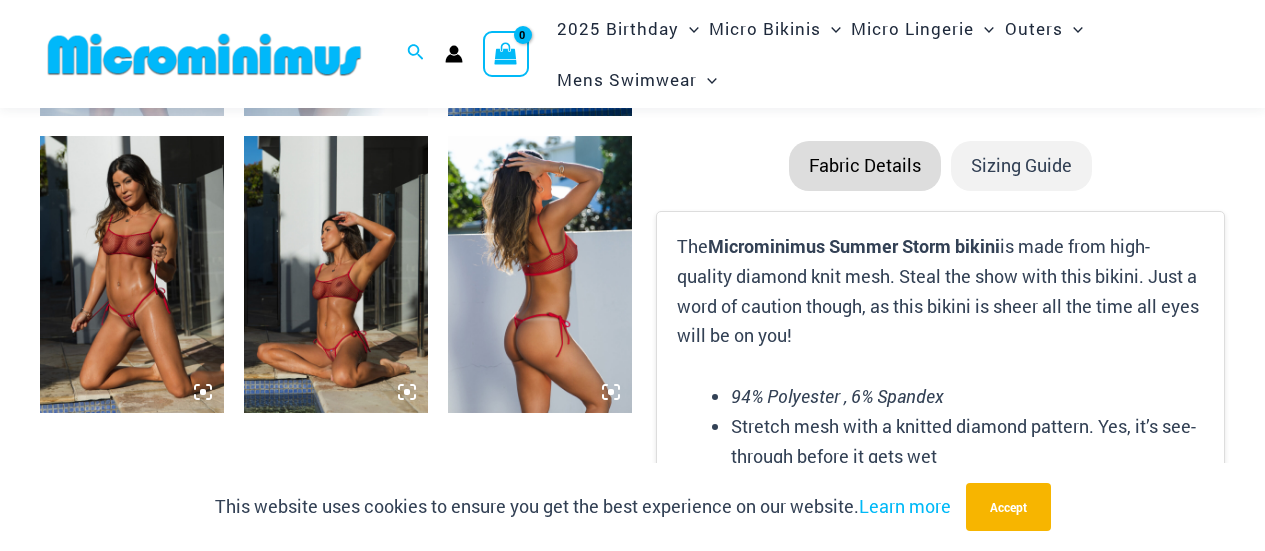click at bounding box center (132, 274) 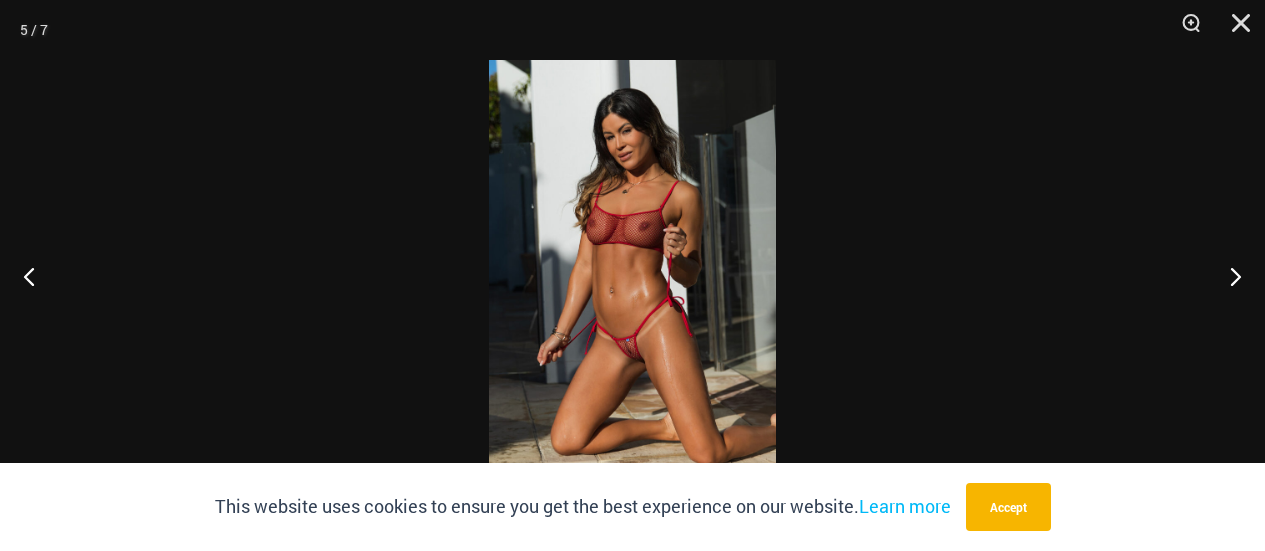 click at bounding box center (632, 275) 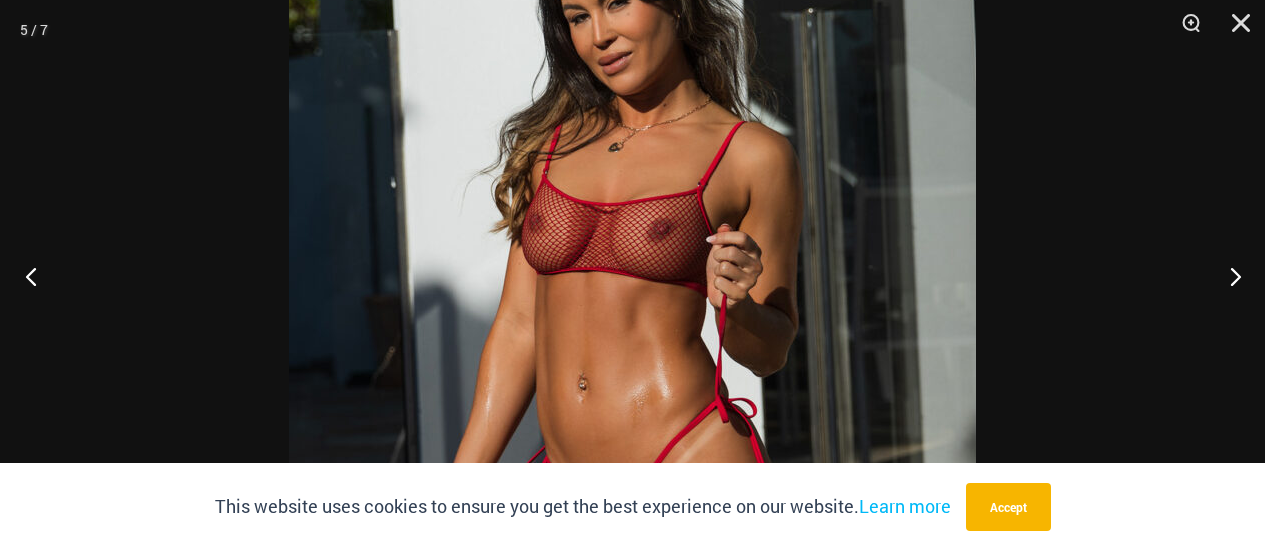 click at bounding box center [37, 276] 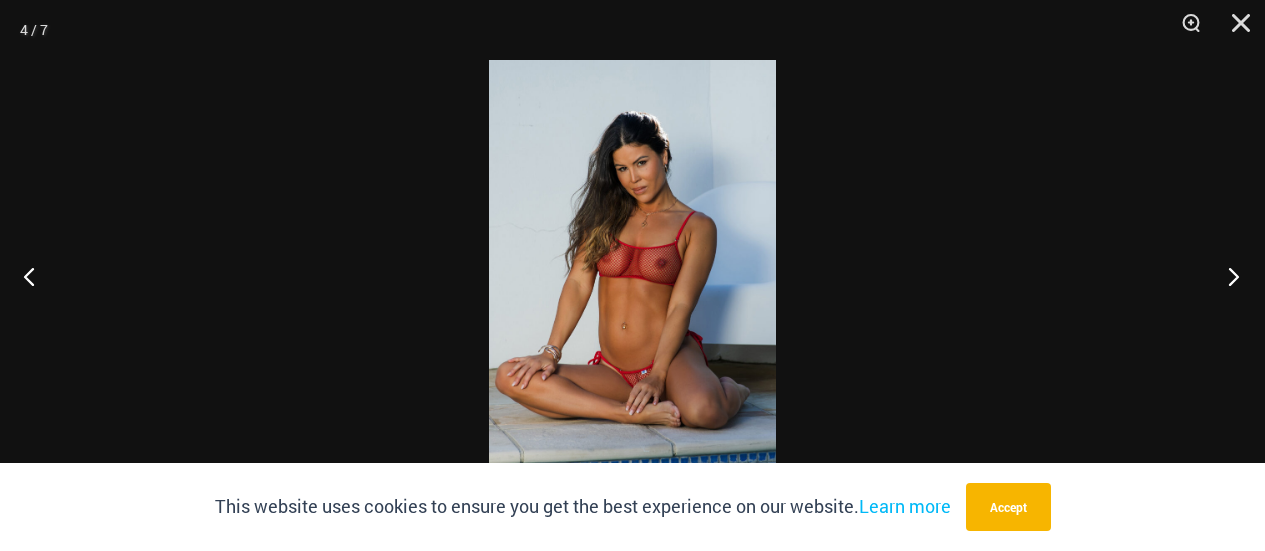 click at bounding box center (1227, 276) 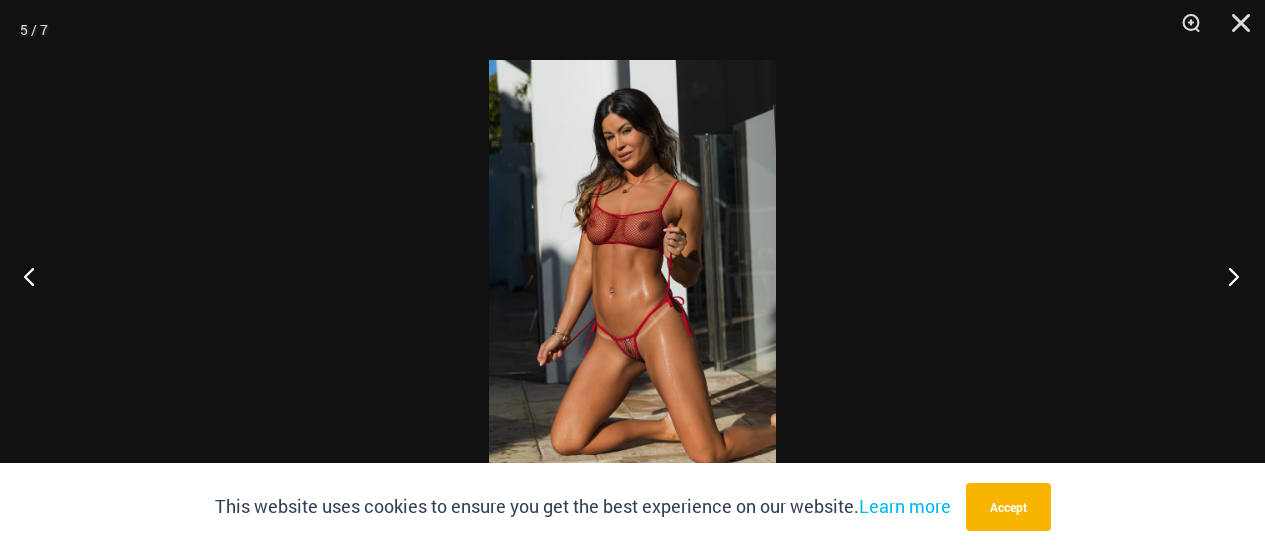 click at bounding box center (1227, 276) 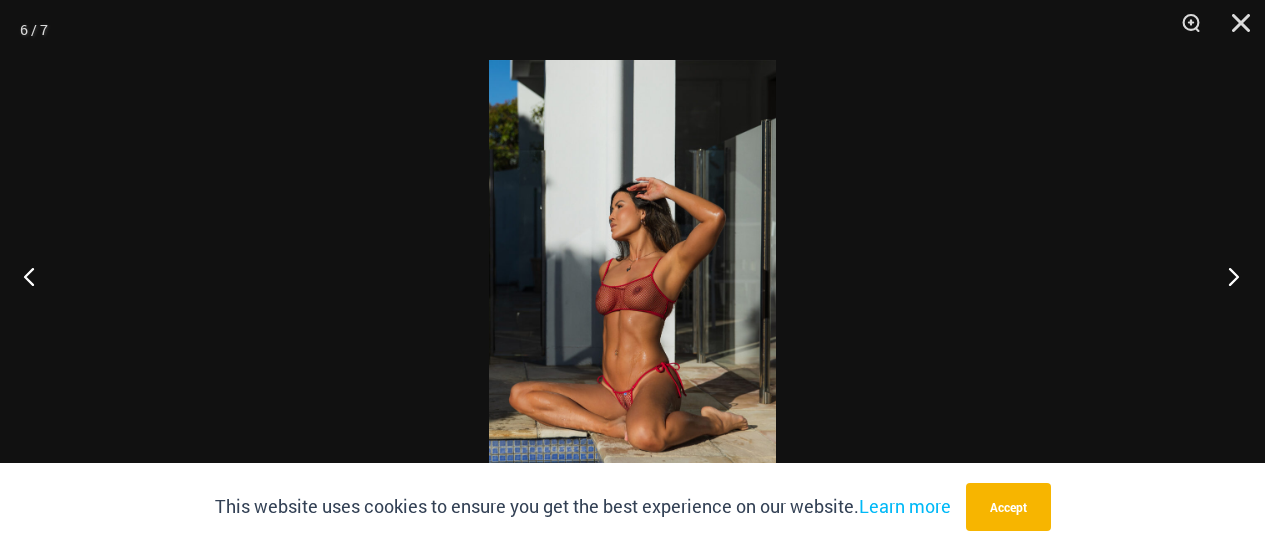 click at bounding box center (1227, 276) 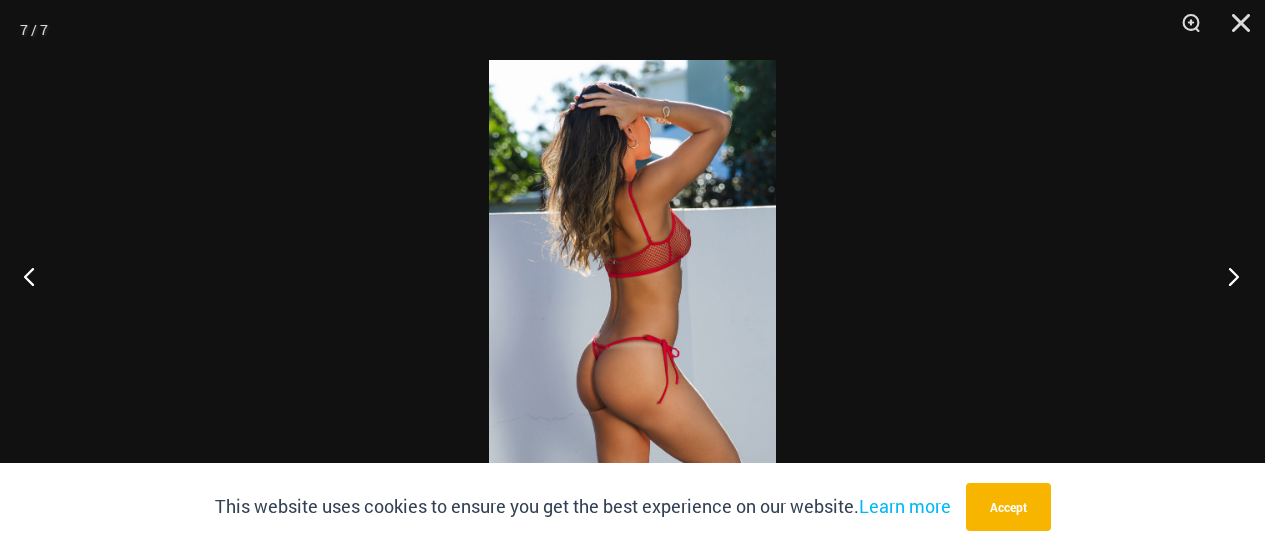 click at bounding box center (1227, 276) 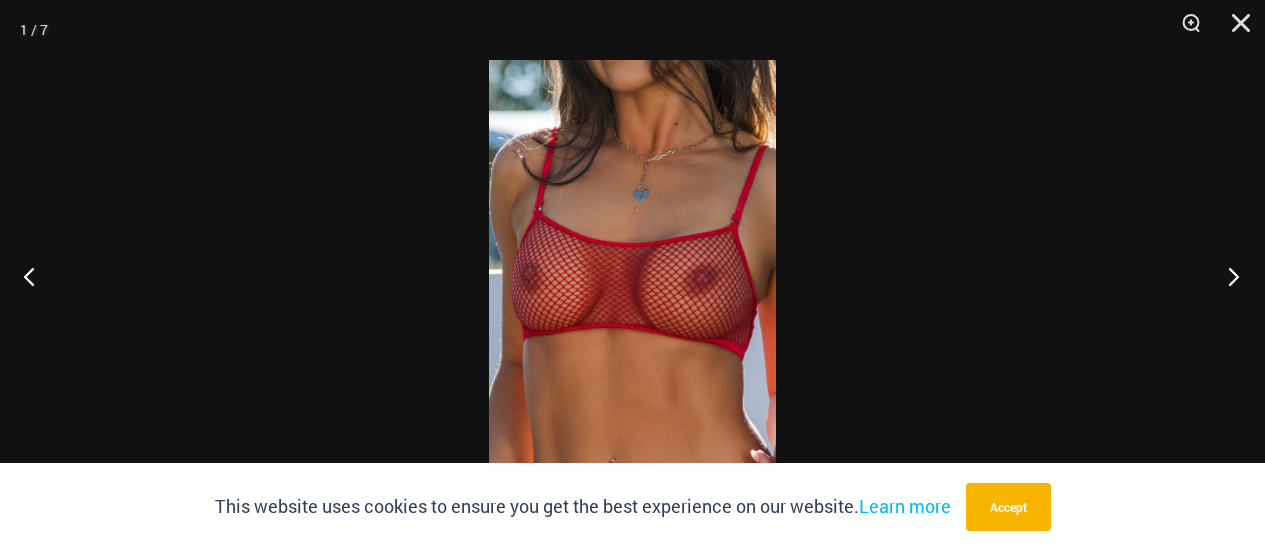 click at bounding box center (1227, 276) 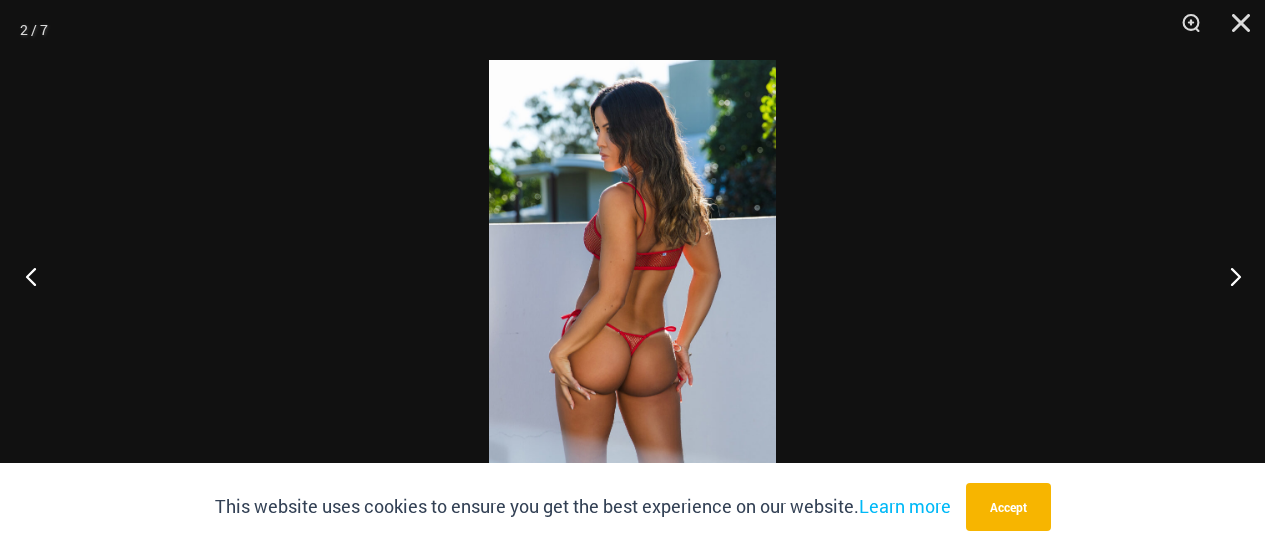 click at bounding box center (37, 276) 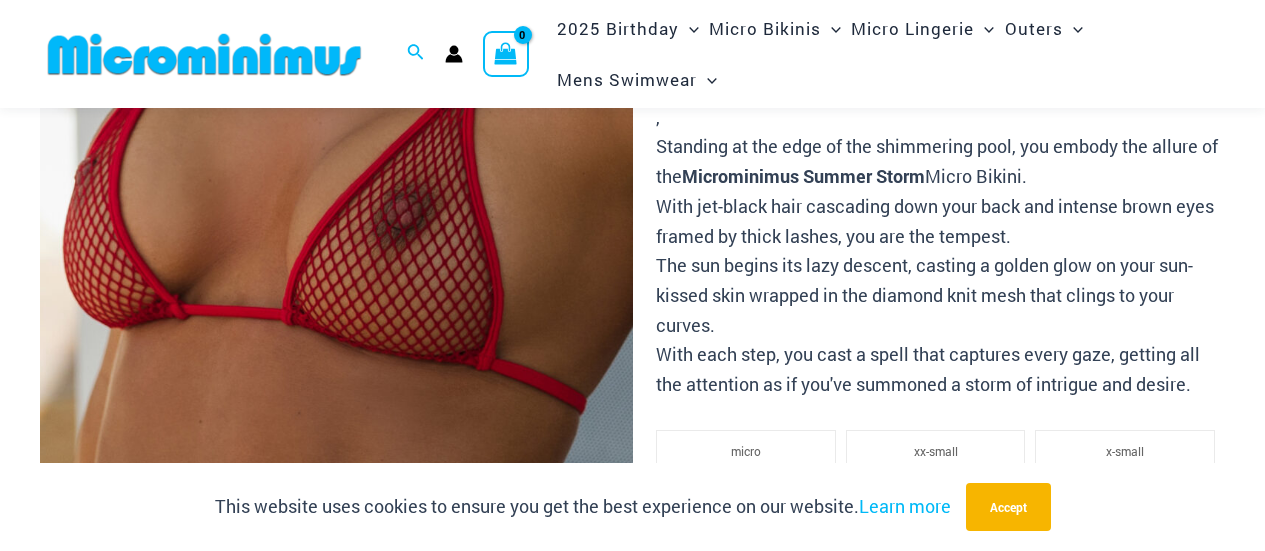 scroll, scrollTop: 398, scrollLeft: 0, axis: vertical 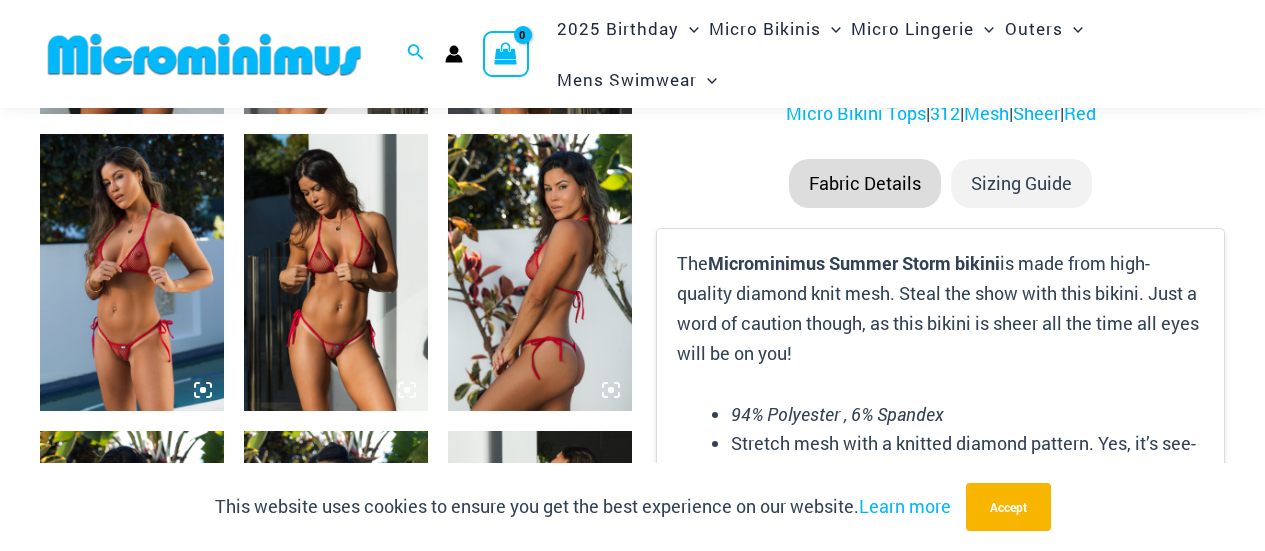 click at bounding box center [132, 272] 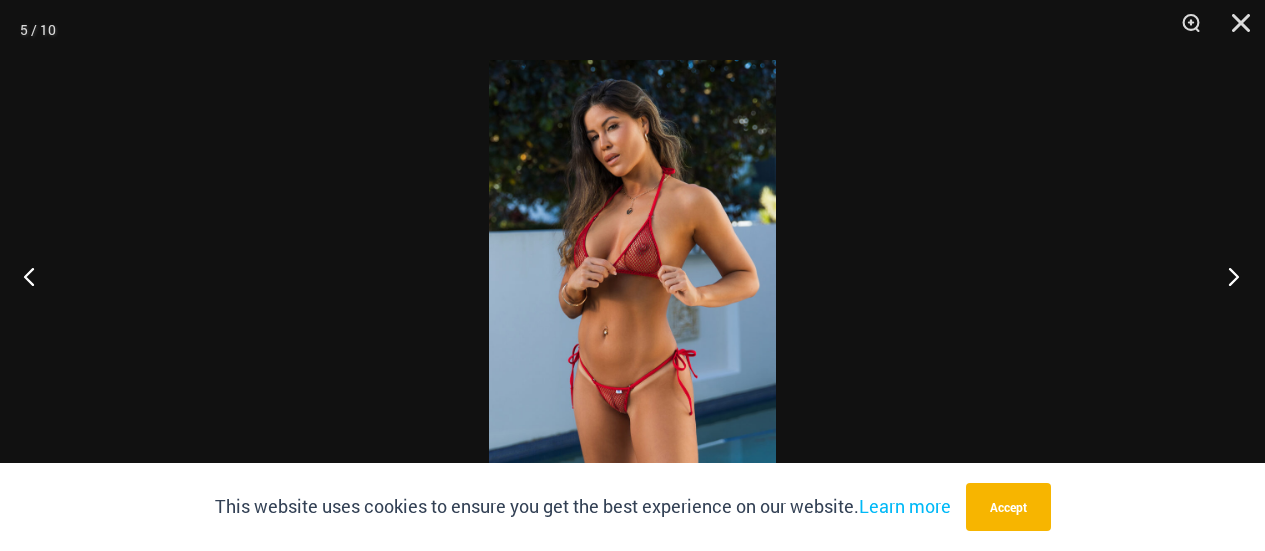 click at bounding box center (1227, 276) 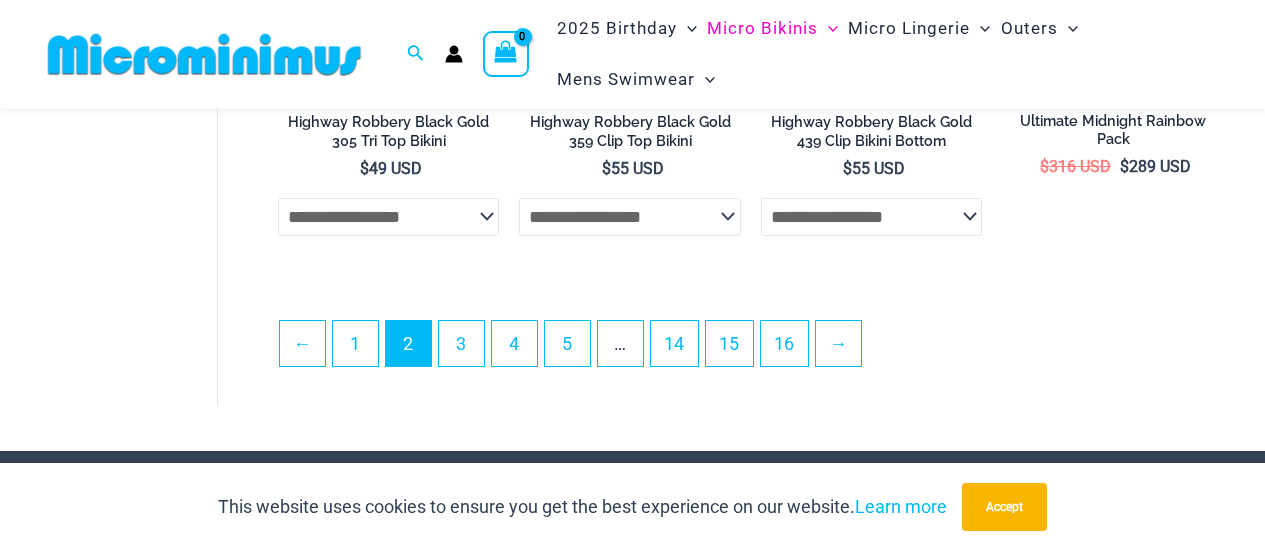 scroll, scrollTop: 4185, scrollLeft: 0, axis: vertical 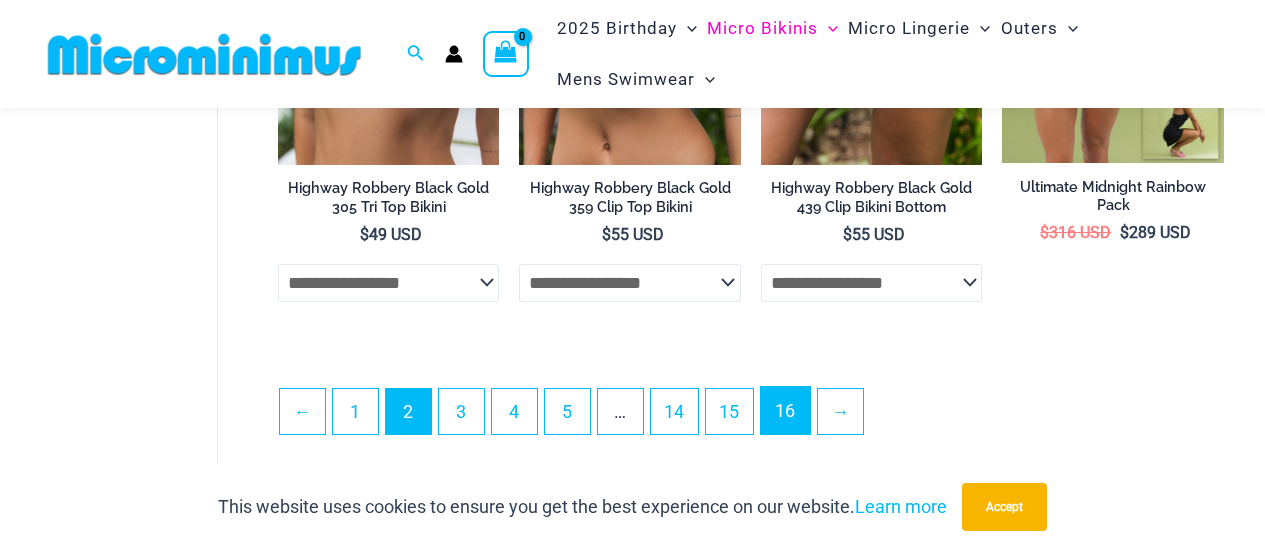 click on "16" at bounding box center [785, 410] 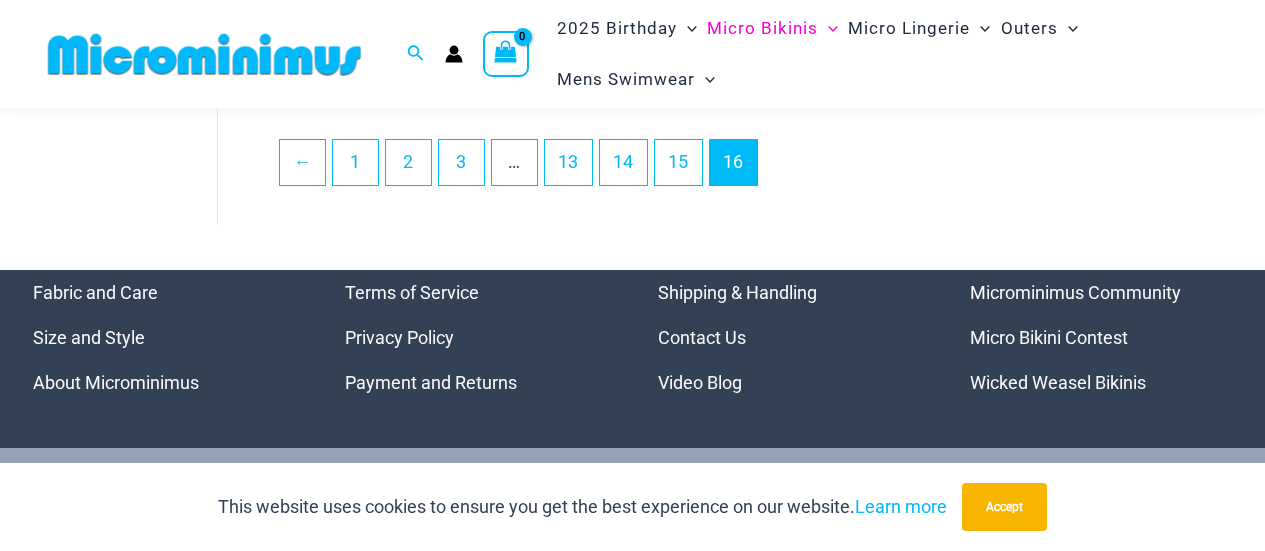 scroll, scrollTop: 681, scrollLeft: 0, axis: vertical 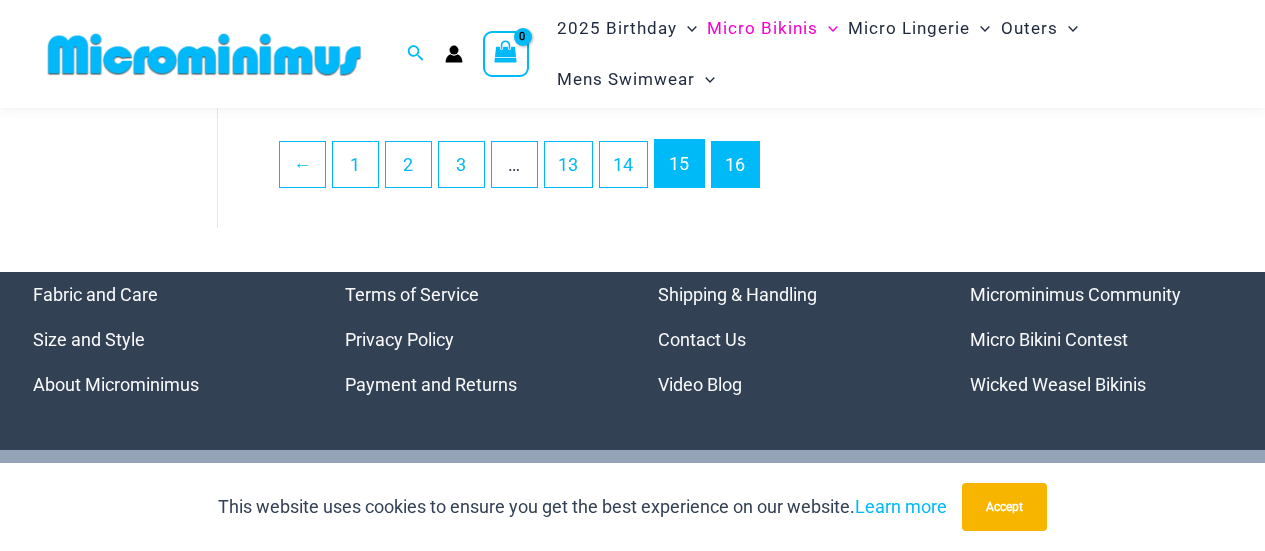 click on "15" at bounding box center [679, 163] 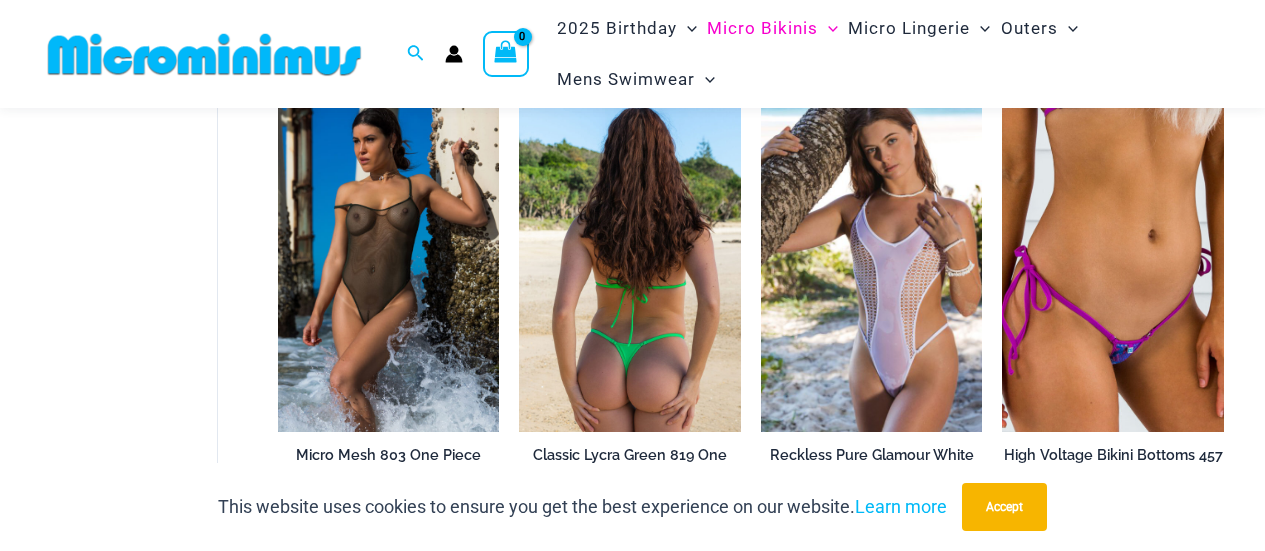 scroll, scrollTop: 3381, scrollLeft: 0, axis: vertical 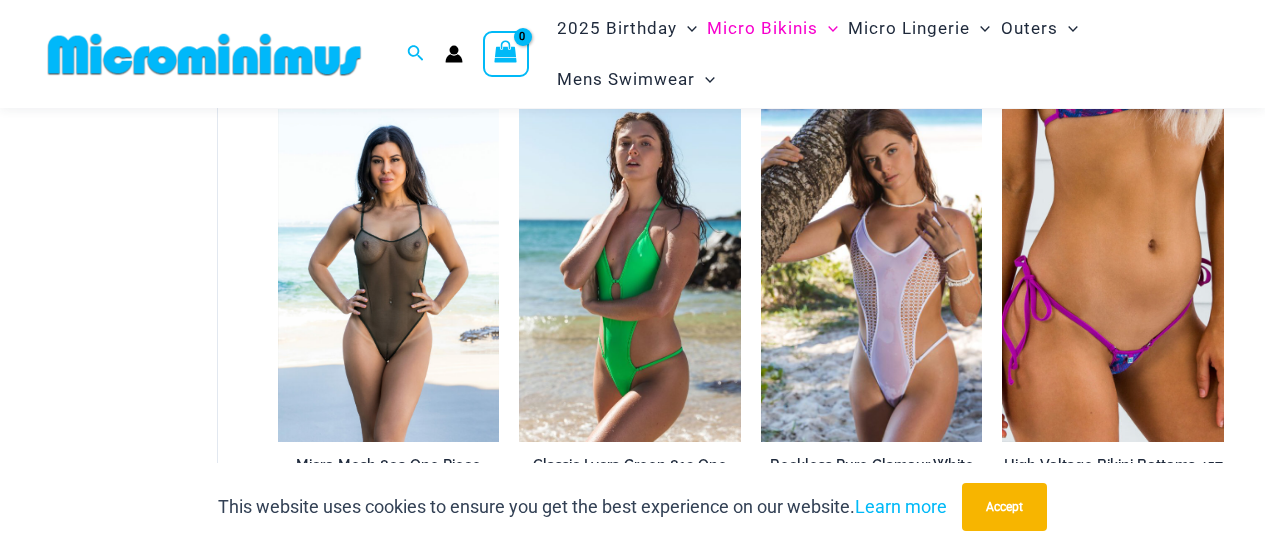 click at bounding box center [389, 275] 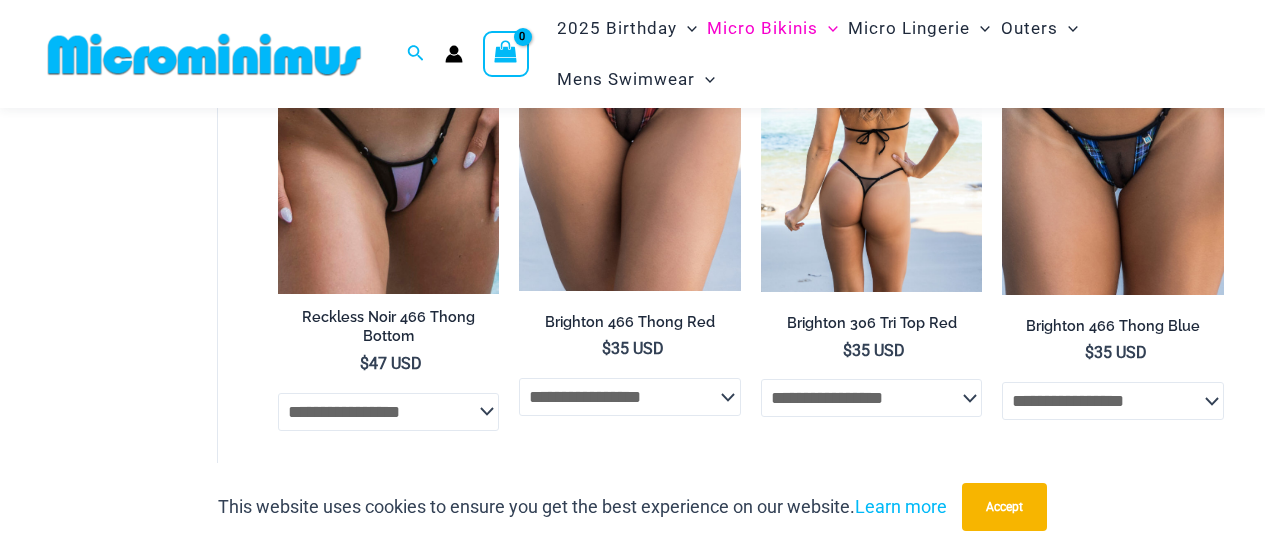 scroll, scrollTop: 1381, scrollLeft: 0, axis: vertical 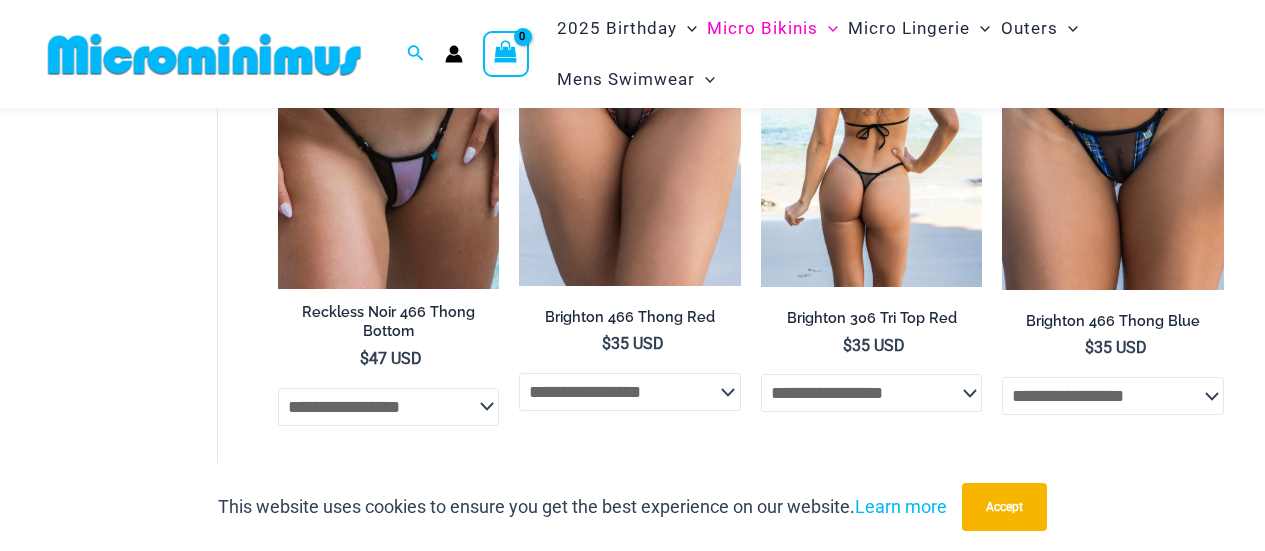 click at bounding box center (872, 122) 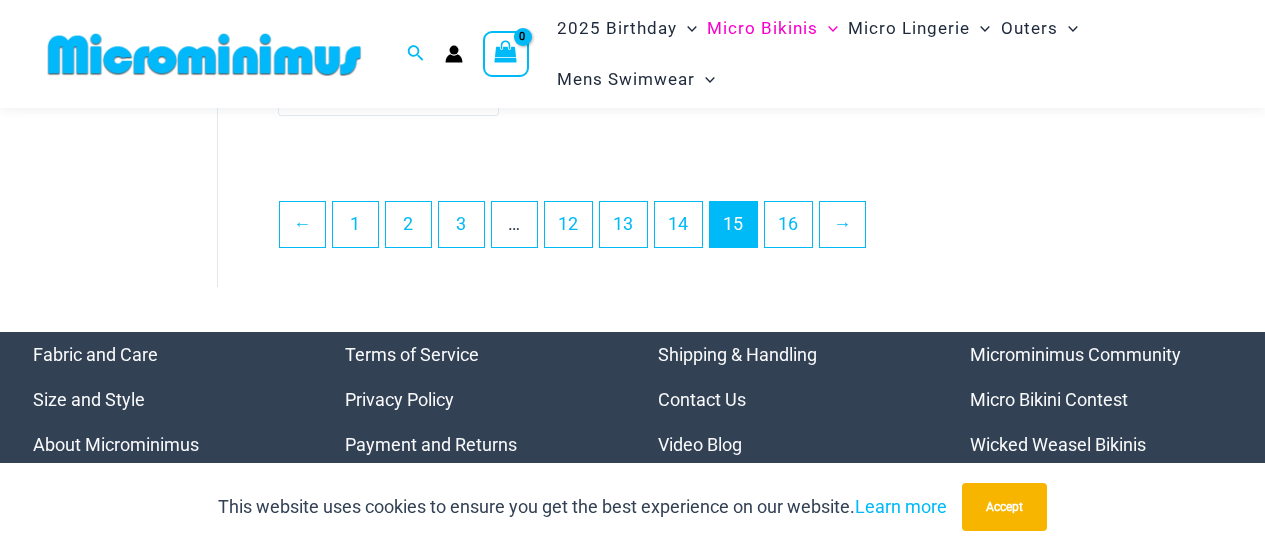 scroll, scrollTop: 4481, scrollLeft: 0, axis: vertical 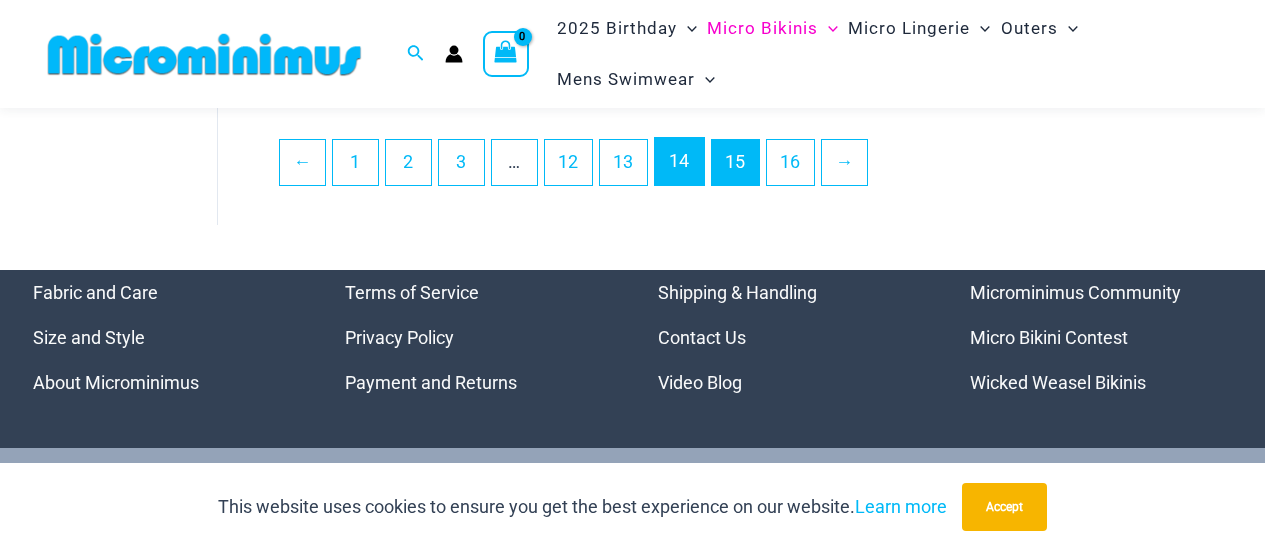 click on "14" at bounding box center [679, 161] 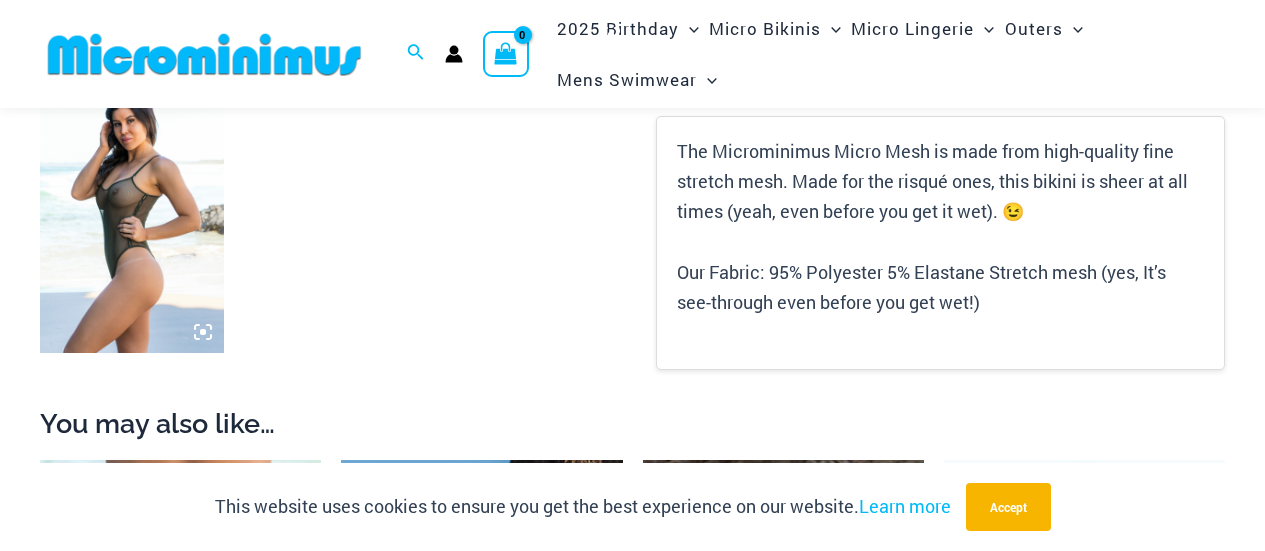 scroll, scrollTop: 1696, scrollLeft: 0, axis: vertical 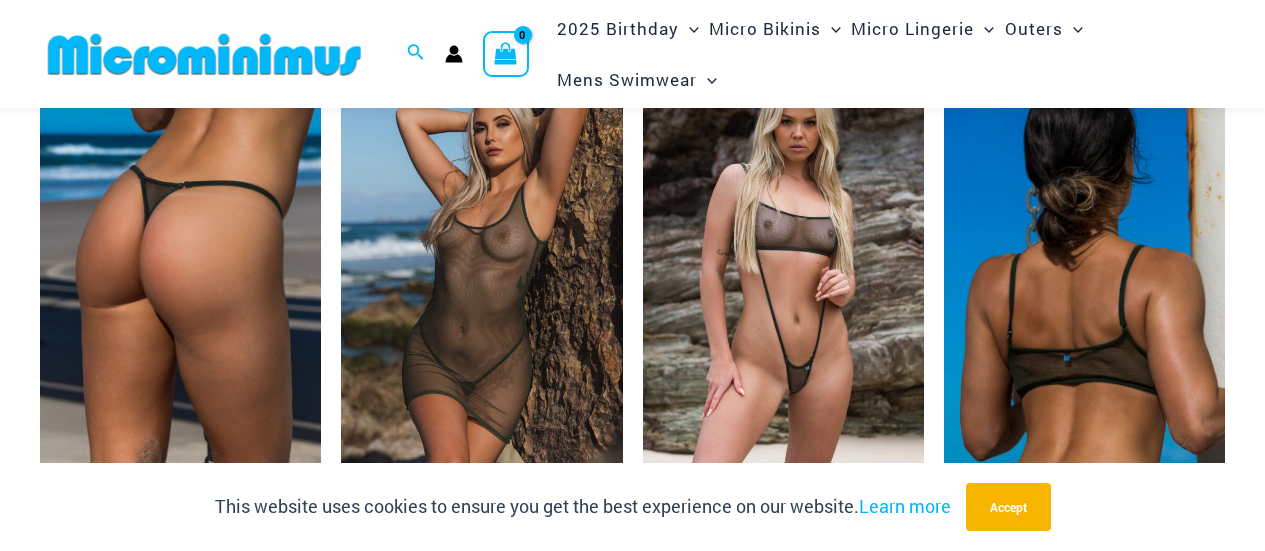 click at bounding box center (1084, 271) 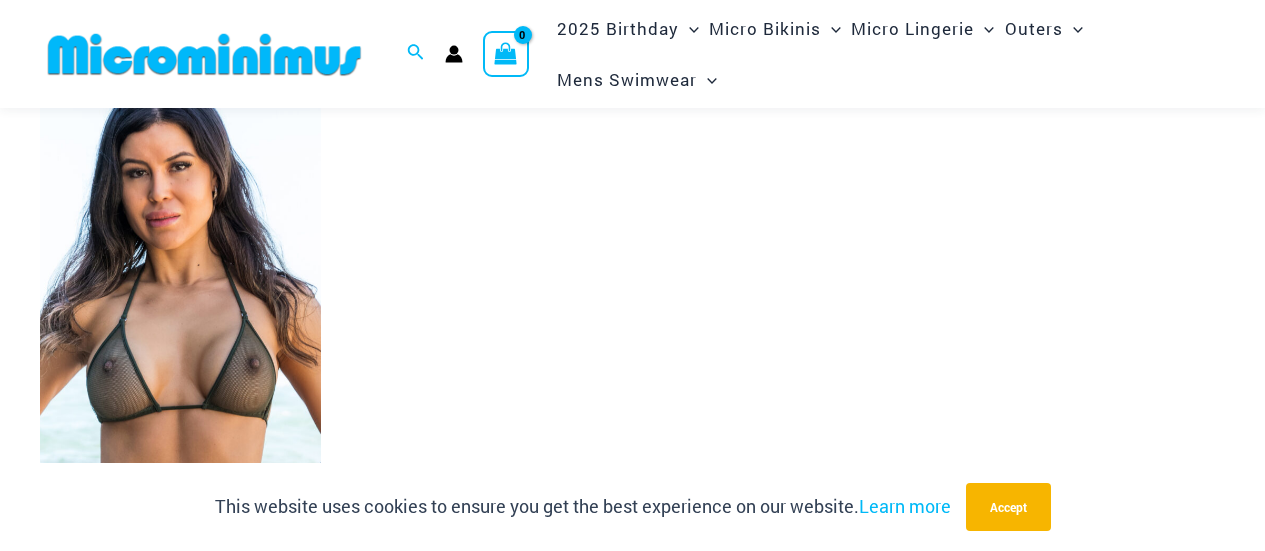 scroll, scrollTop: 2496, scrollLeft: 0, axis: vertical 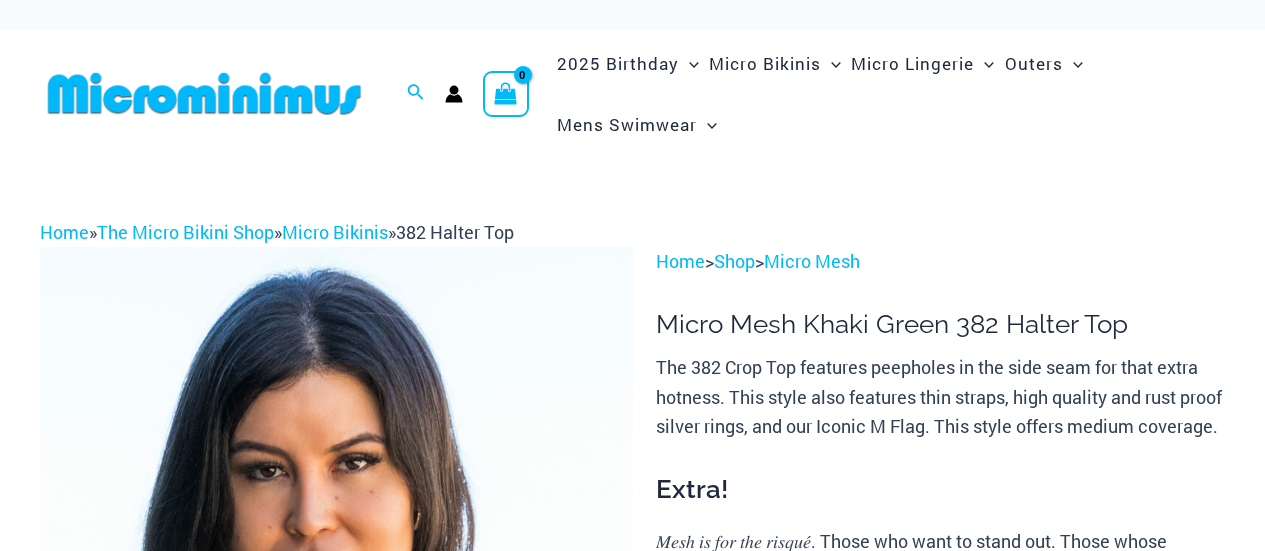 select 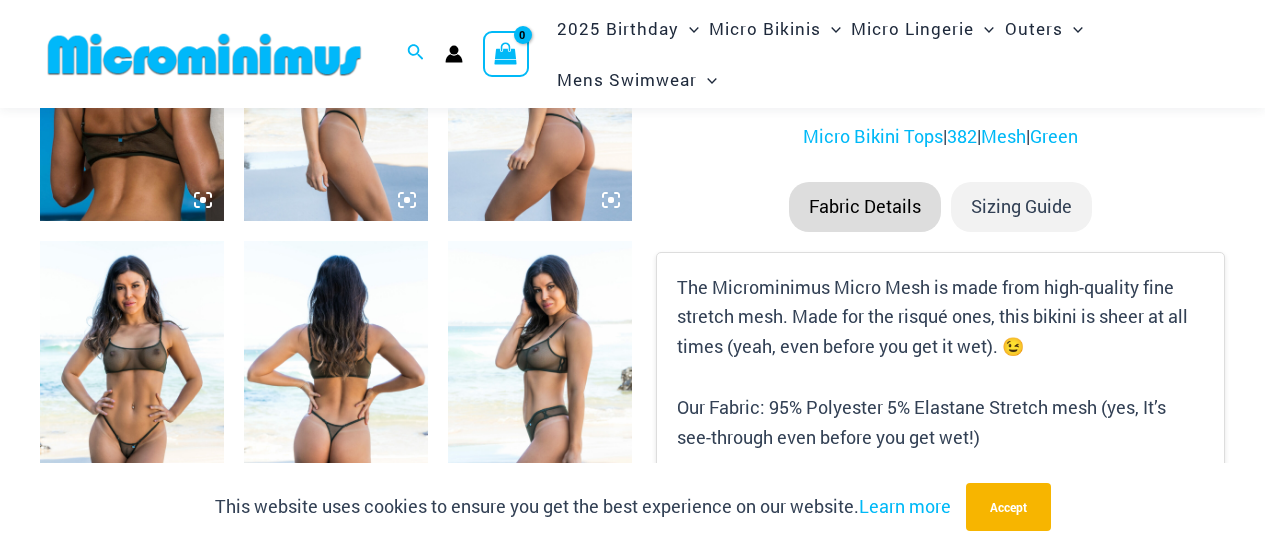 scroll, scrollTop: 1300, scrollLeft: 0, axis: vertical 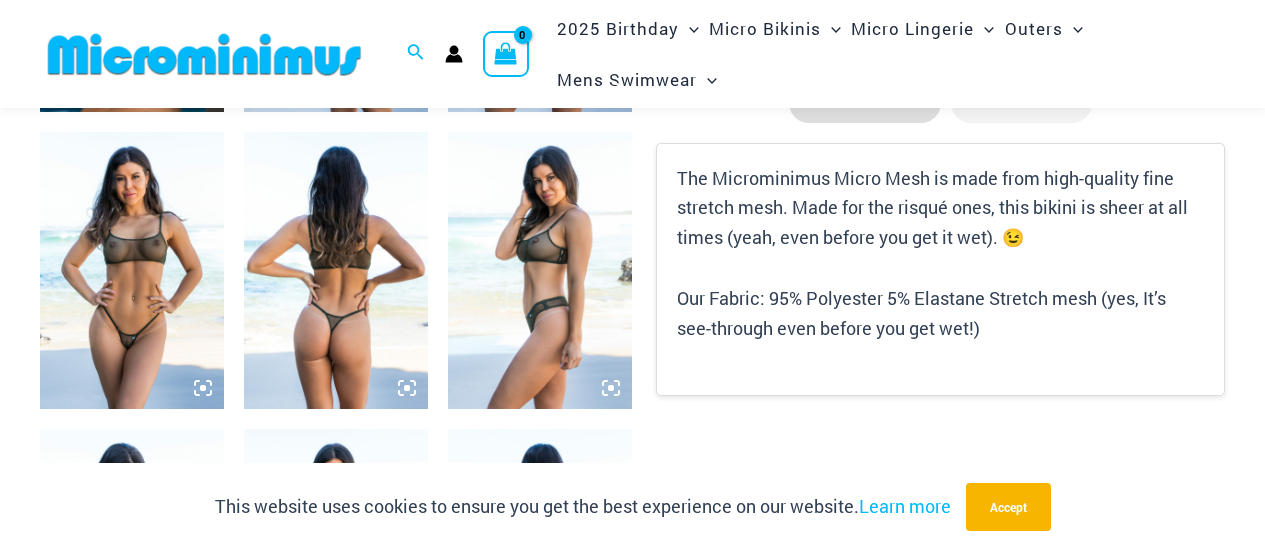 click at bounding box center (132, 270) 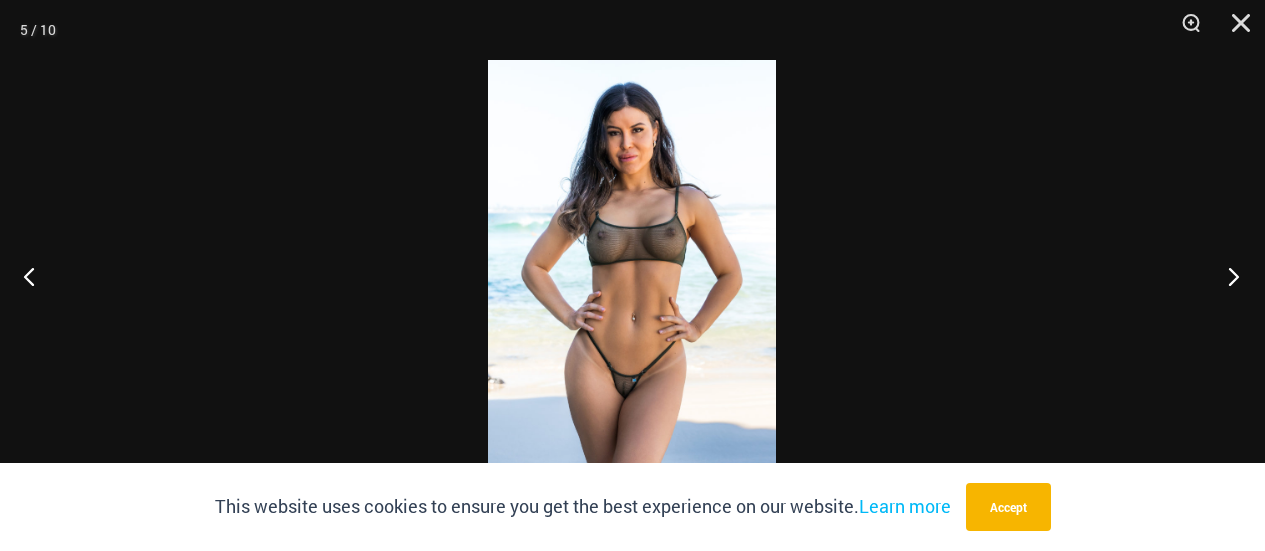 click at bounding box center [1227, 276] 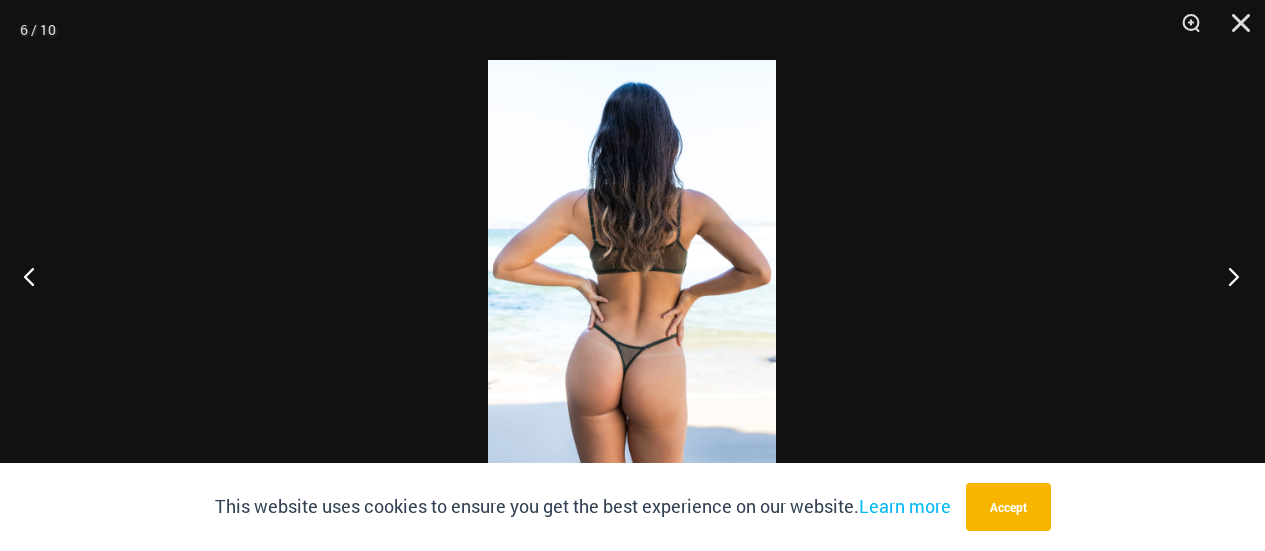 click at bounding box center (1227, 276) 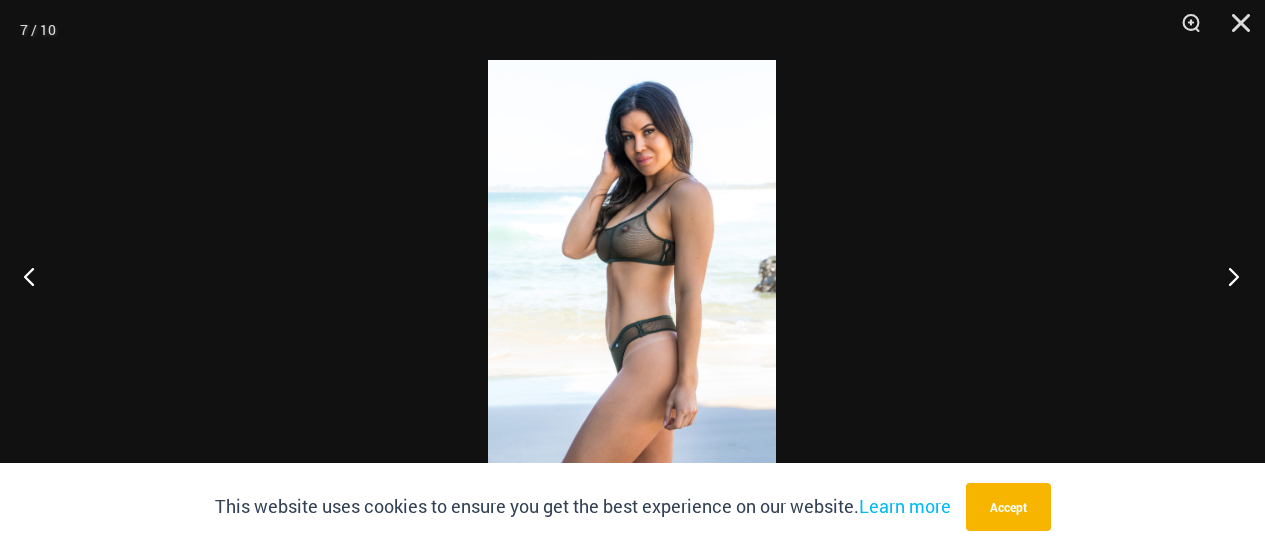 click at bounding box center [1227, 276] 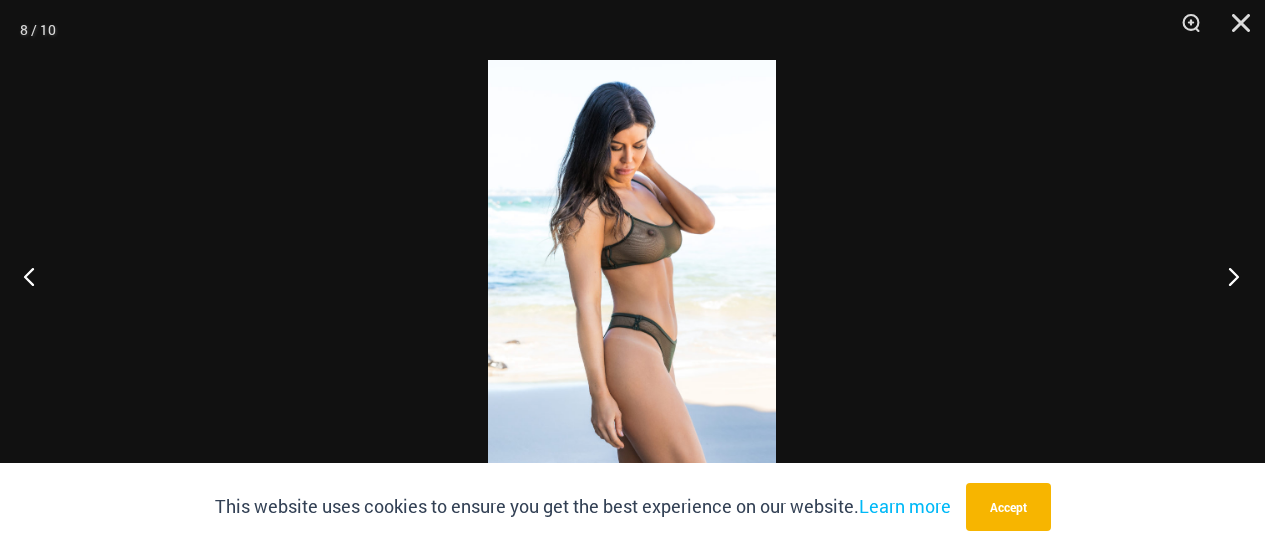 click at bounding box center [1227, 276] 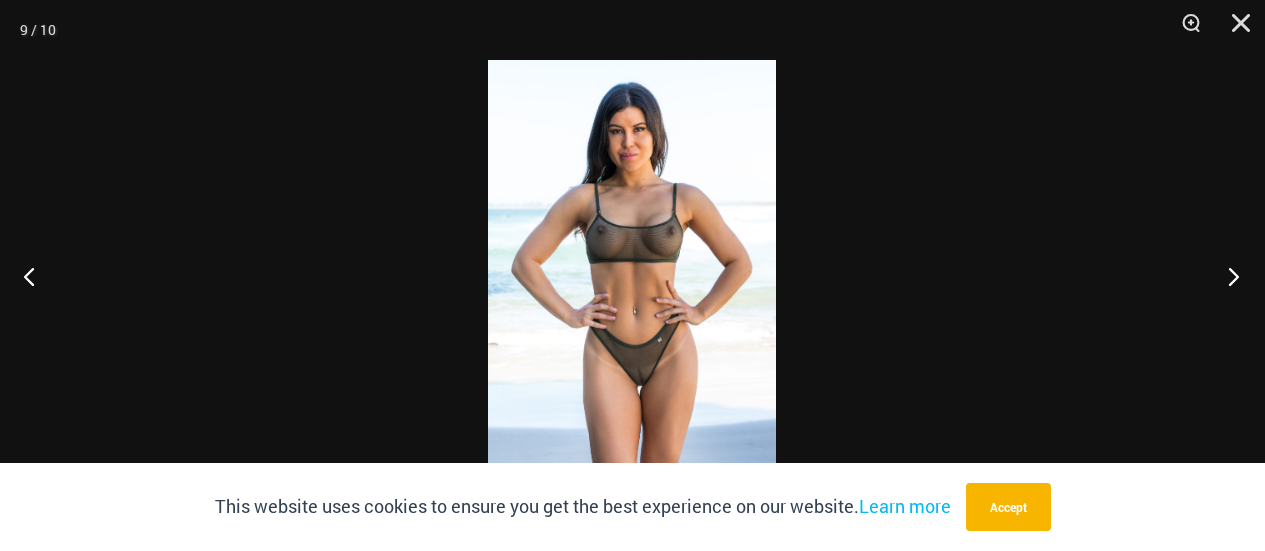 click at bounding box center [1227, 276] 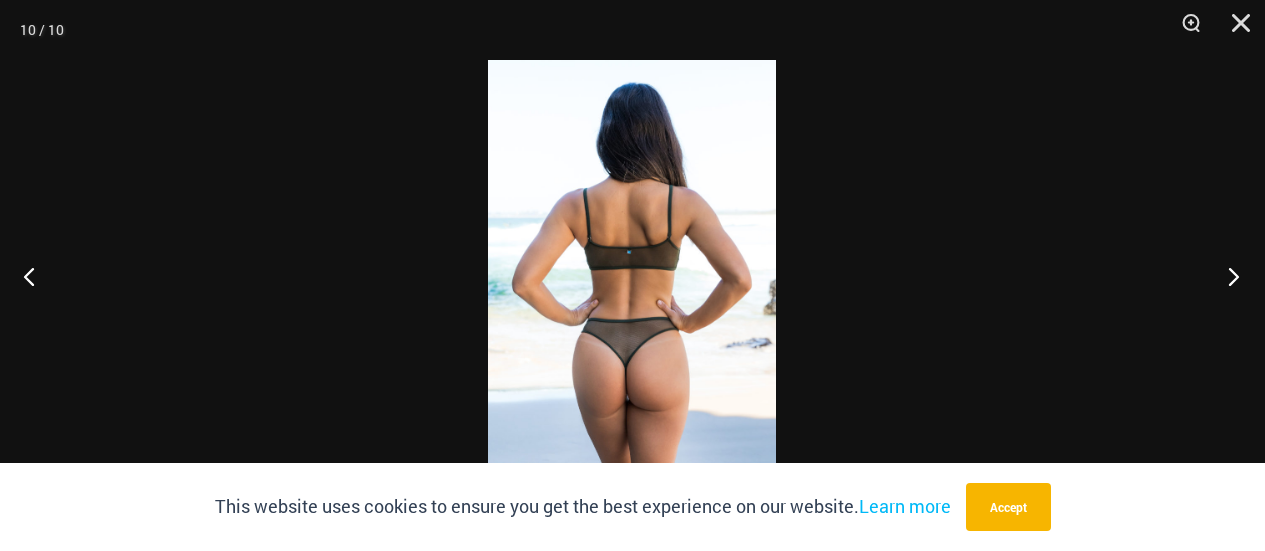 click at bounding box center (1227, 276) 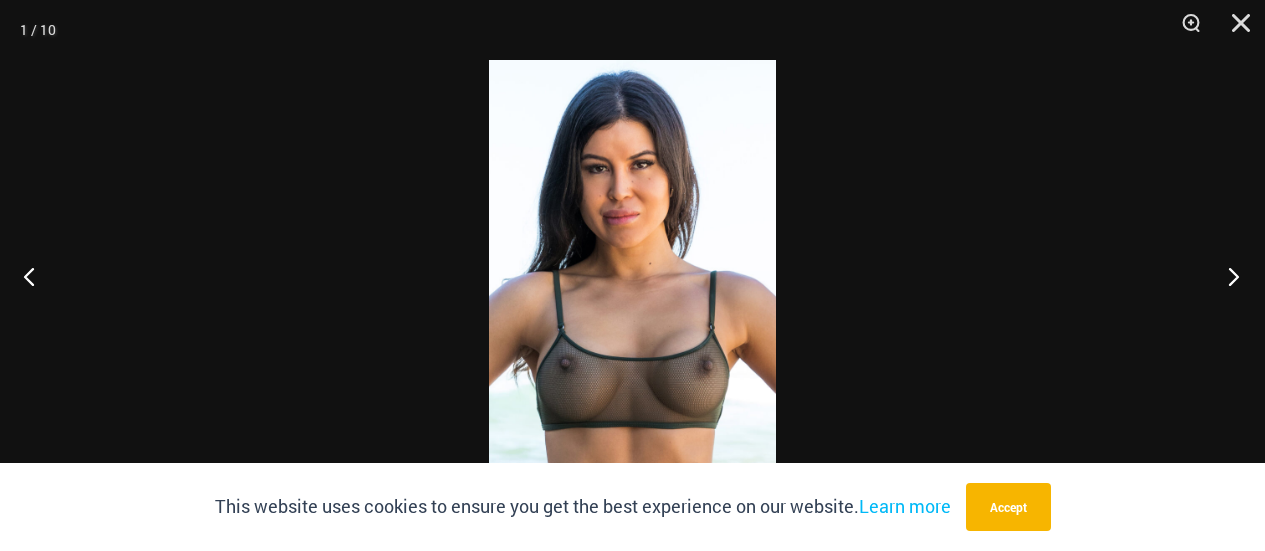 click at bounding box center (1227, 276) 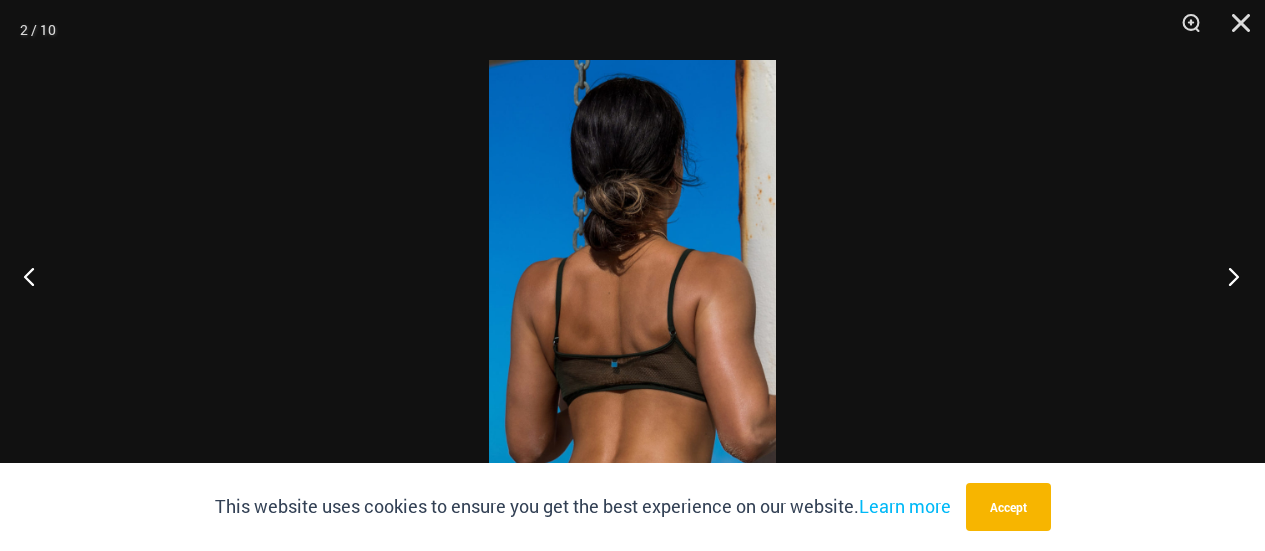 click at bounding box center (1227, 276) 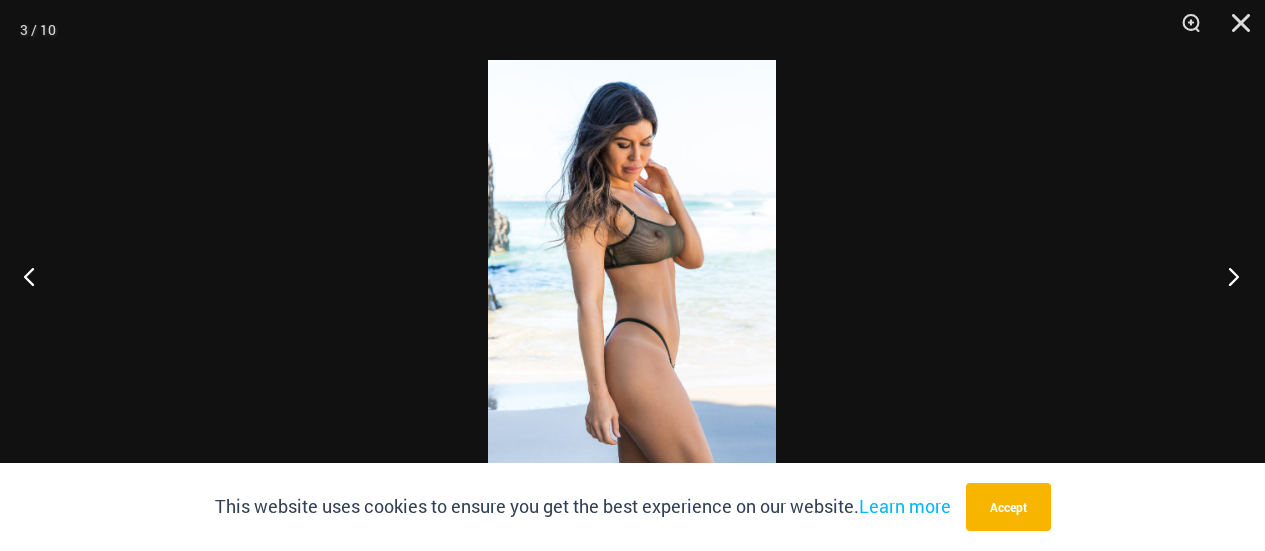 click at bounding box center [1227, 276] 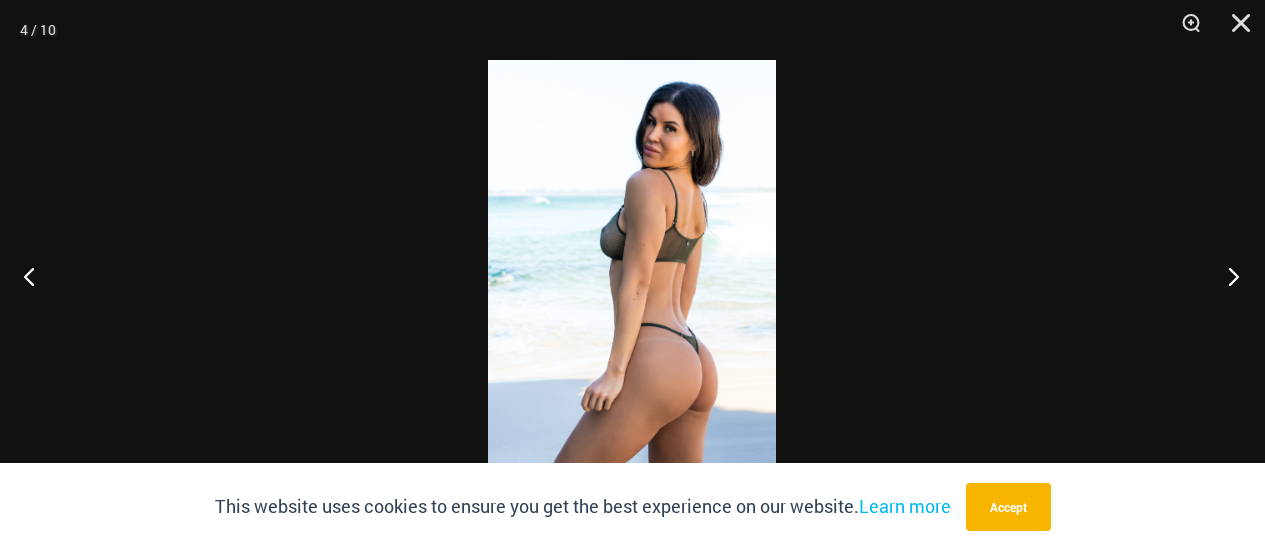 click at bounding box center [1227, 276] 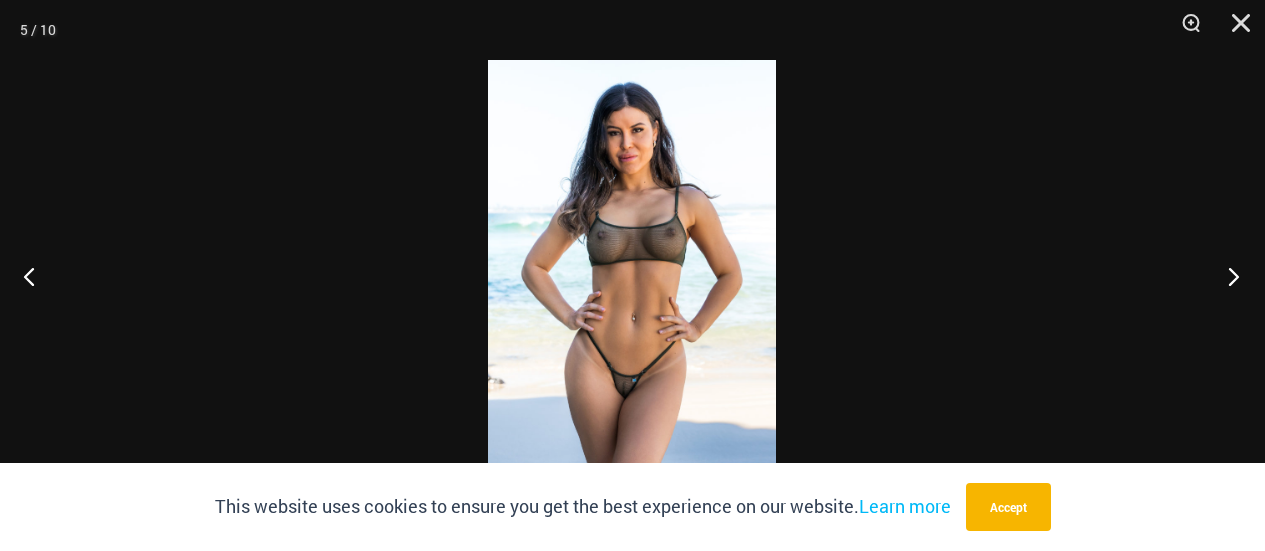 click at bounding box center (1227, 276) 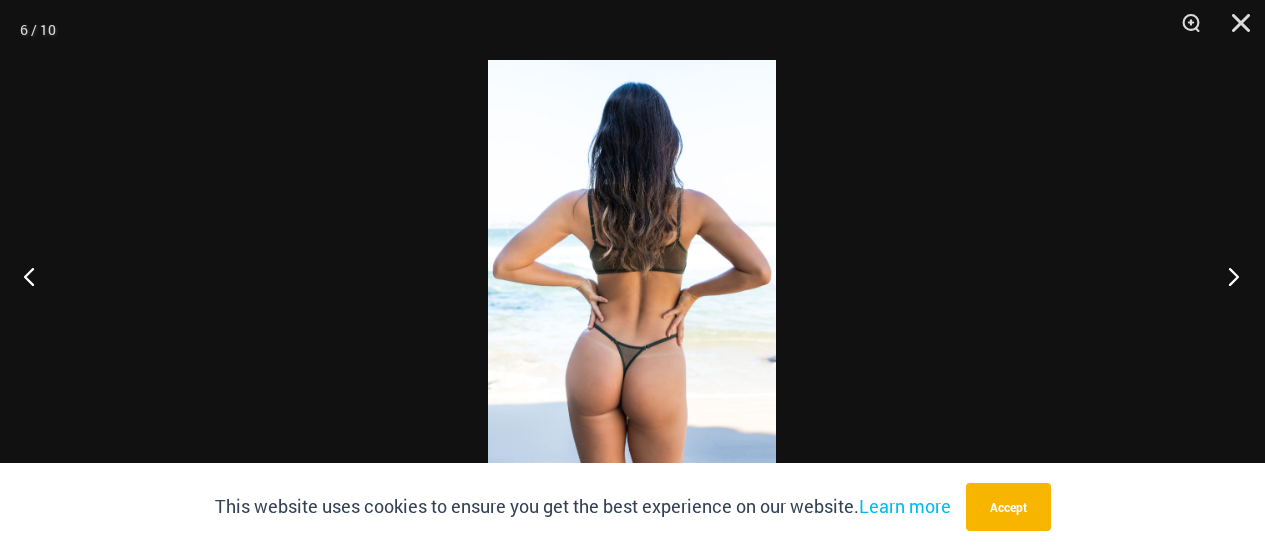 click at bounding box center (1227, 276) 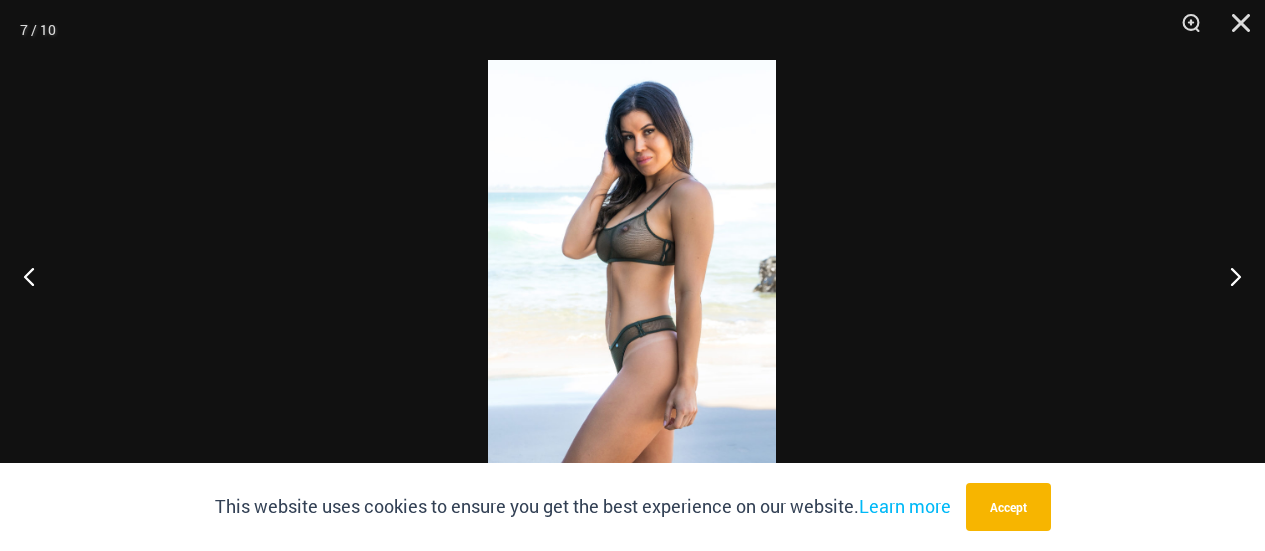 click at bounding box center [632, 275] 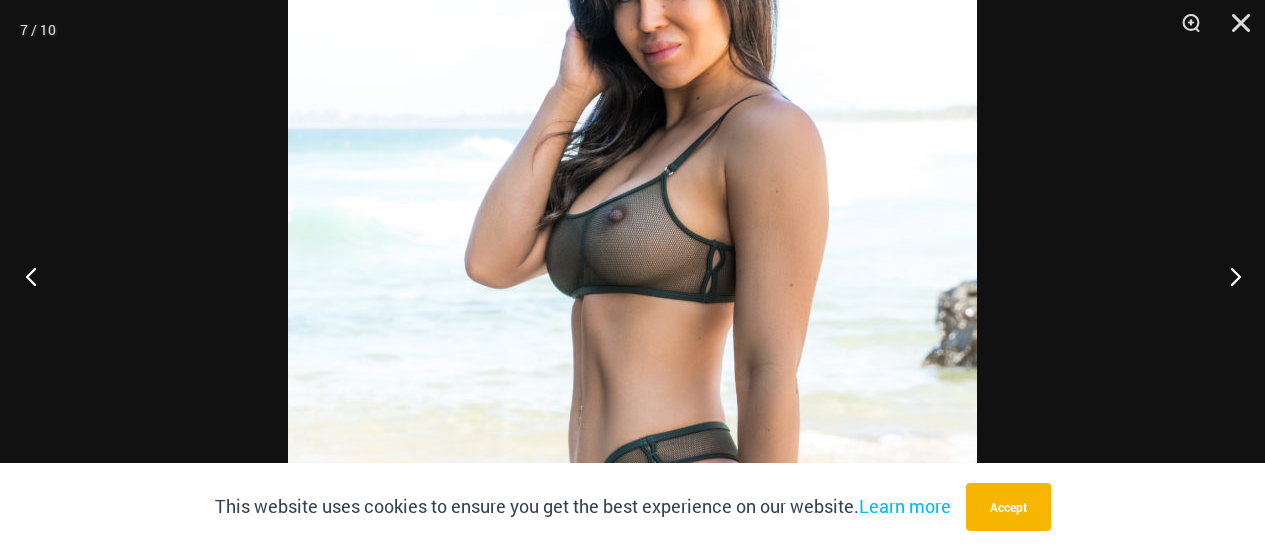 click at bounding box center [37, 276] 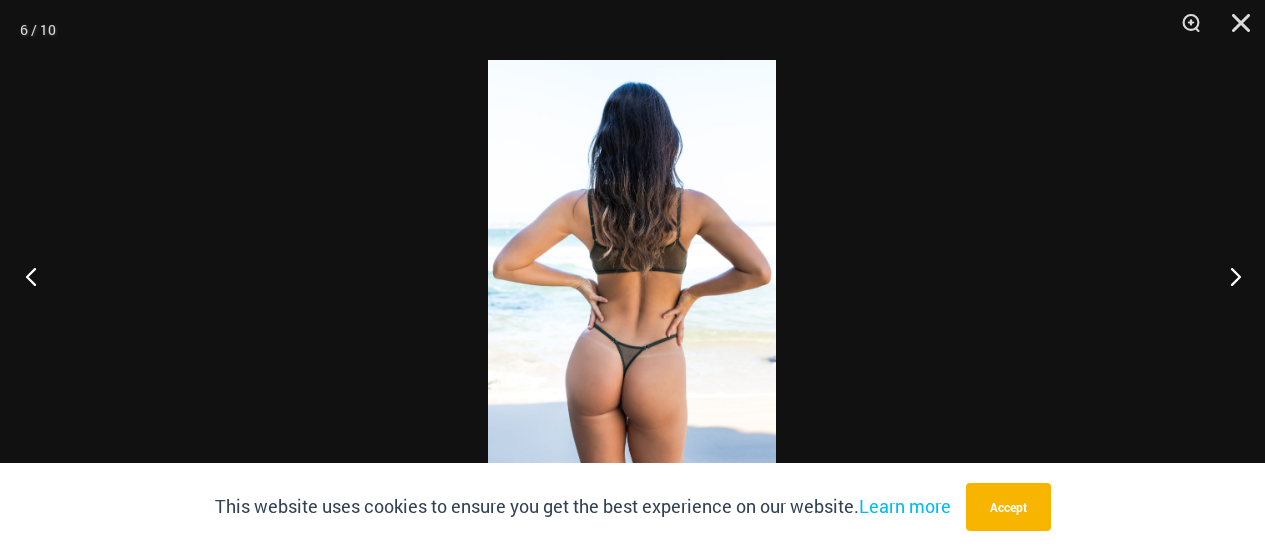 click at bounding box center [37, 276] 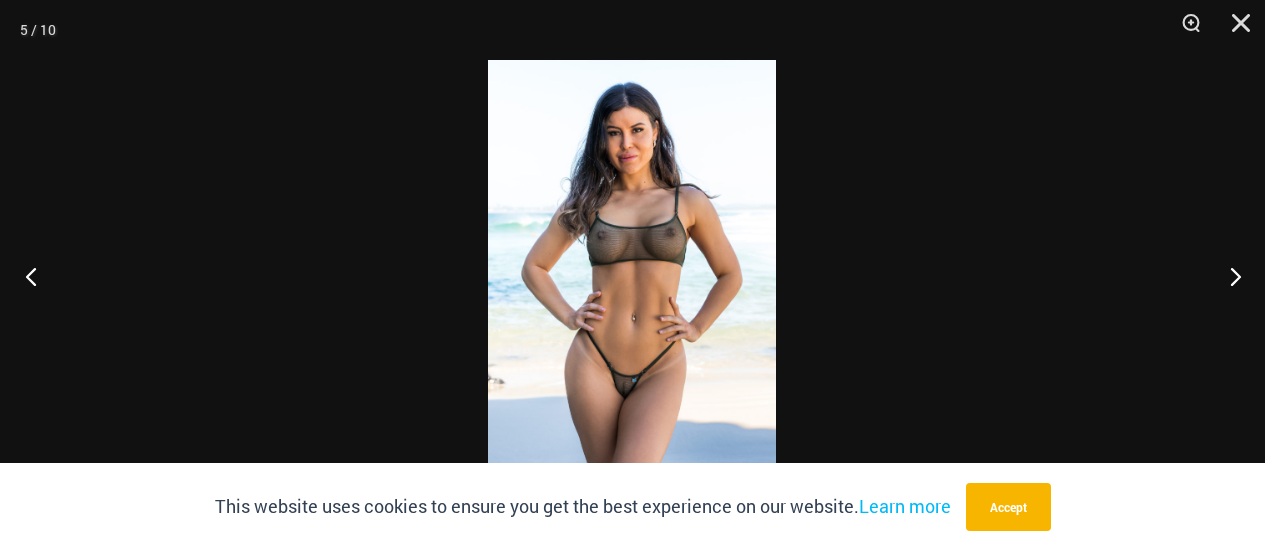 click at bounding box center (37, 276) 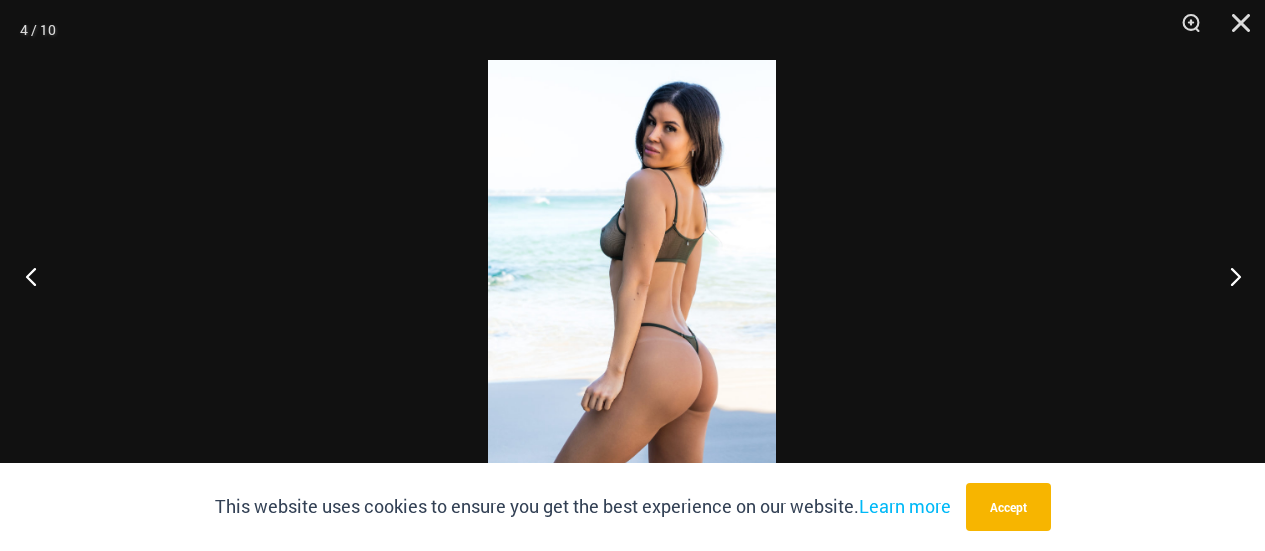 click at bounding box center (37, 276) 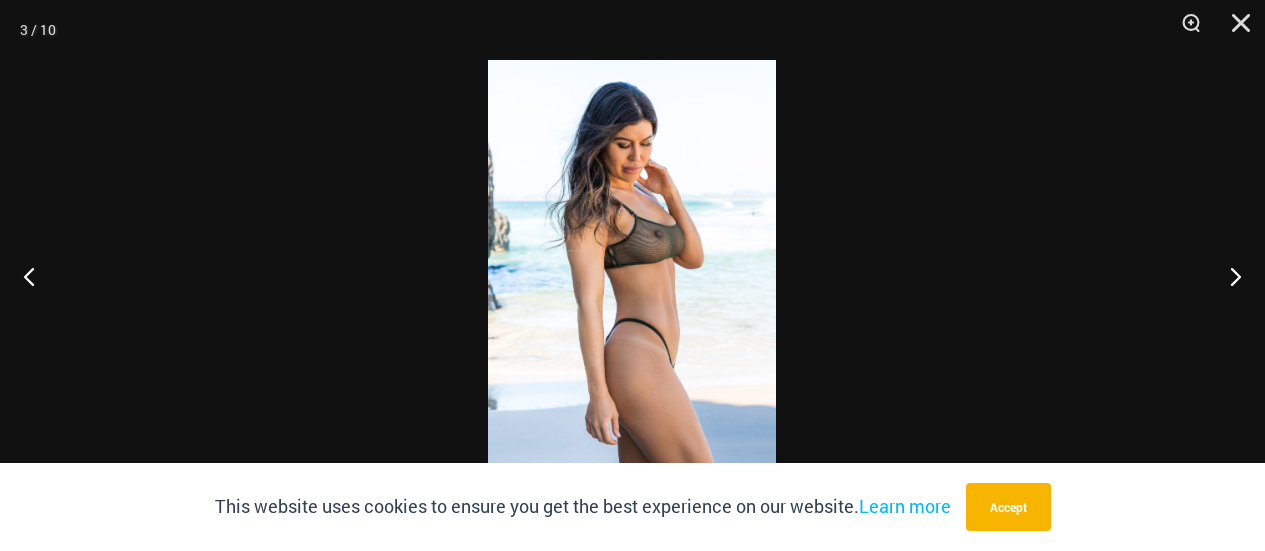 click at bounding box center (632, 275) 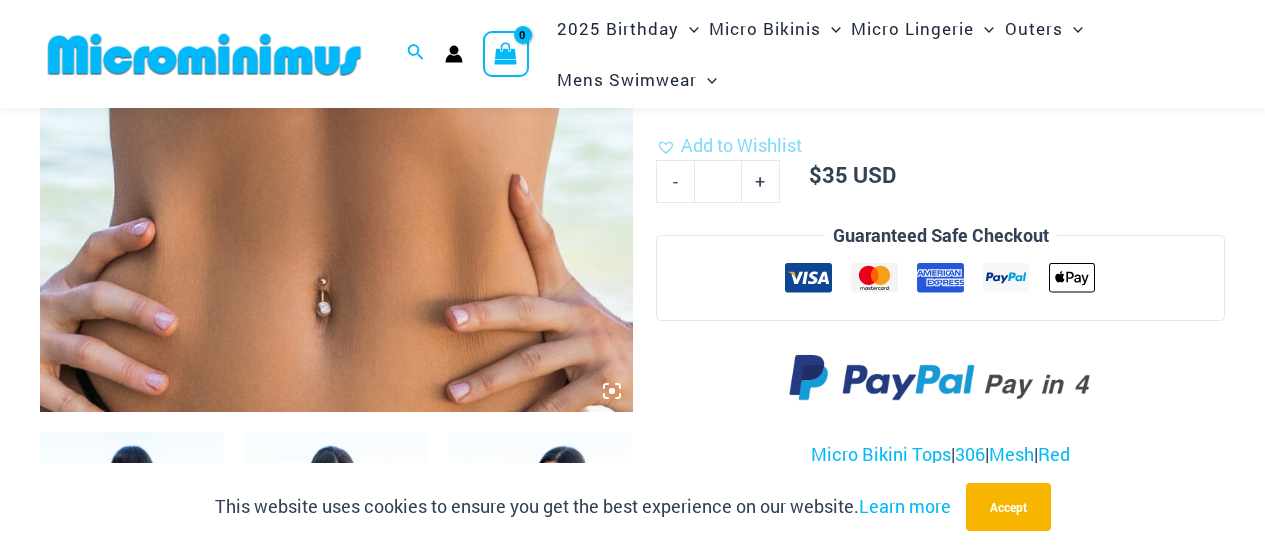 scroll, scrollTop: 1098, scrollLeft: 0, axis: vertical 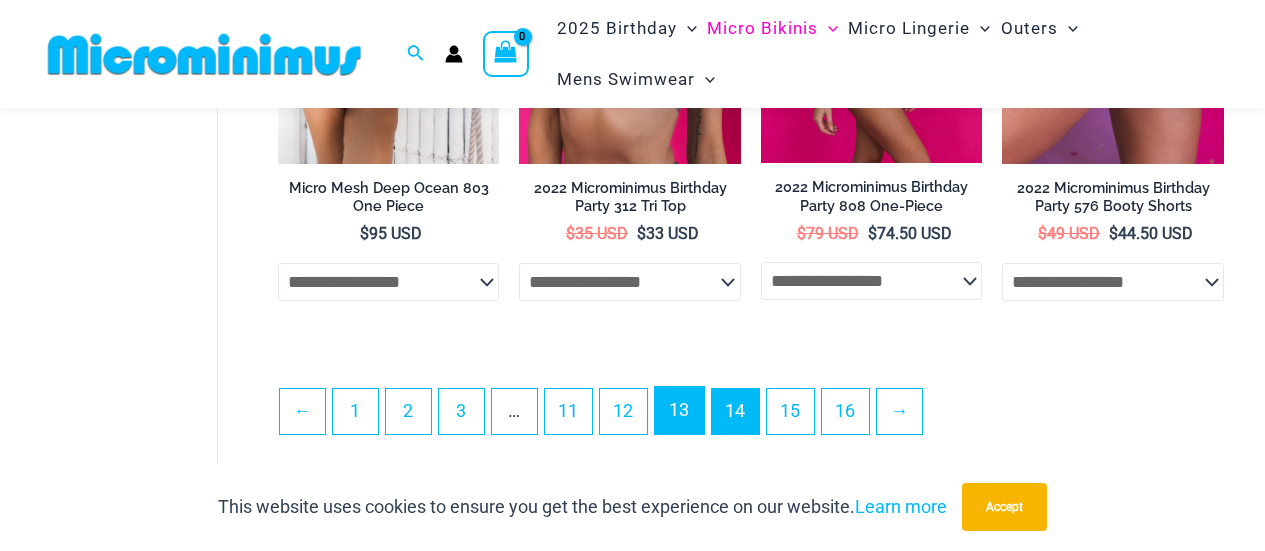 click on "13" at bounding box center (679, 410) 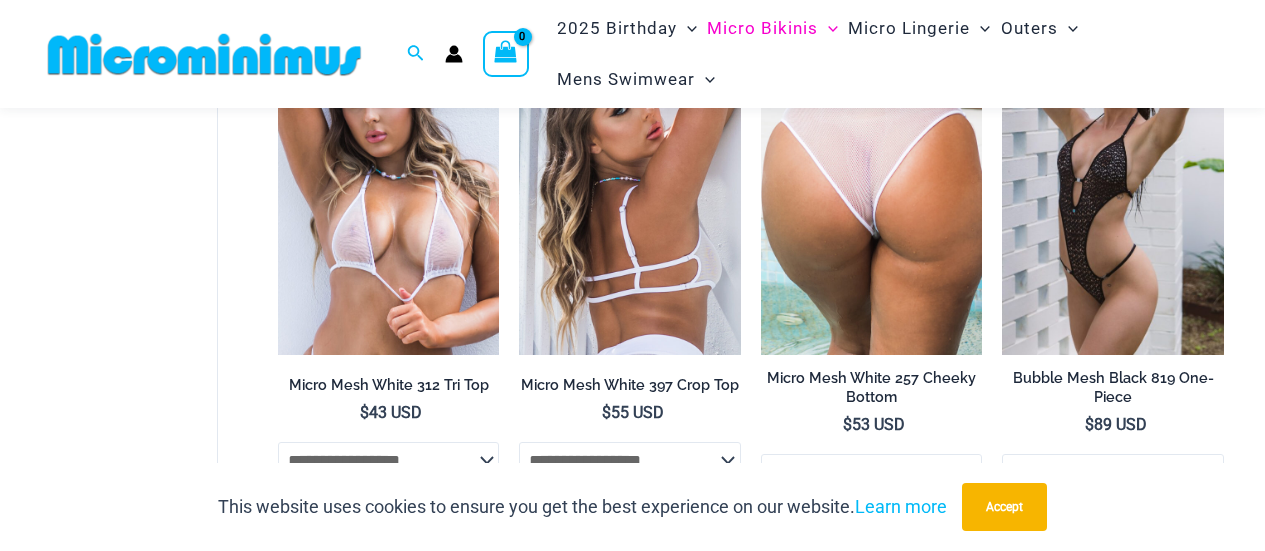 scroll, scrollTop: 4296, scrollLeft: 0, axis: vertical 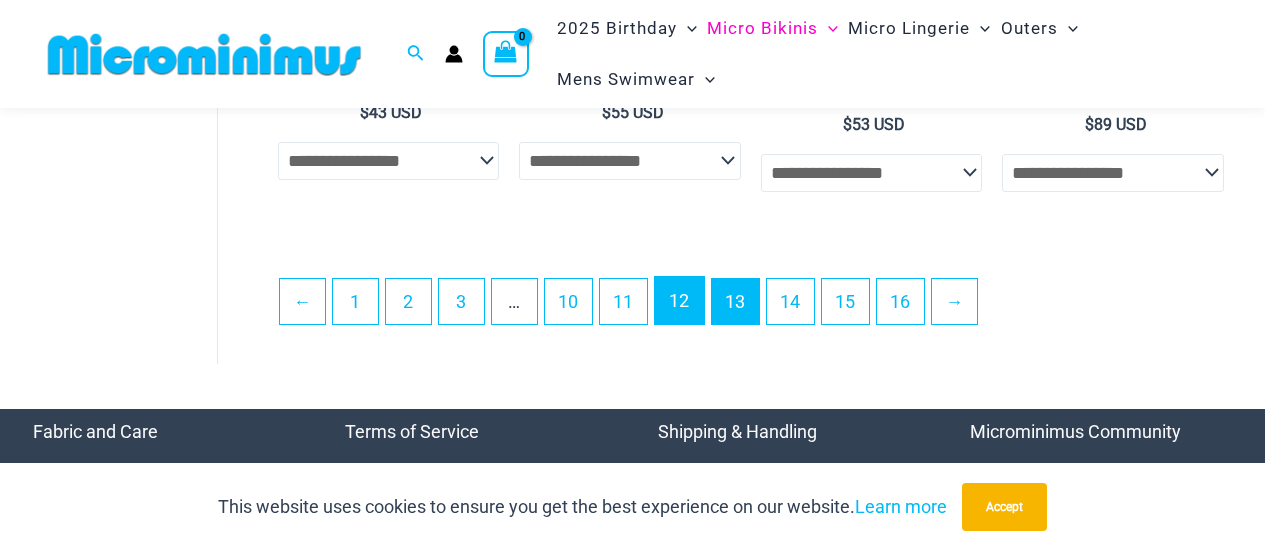 click on "12" at bounding box center (679, 300) 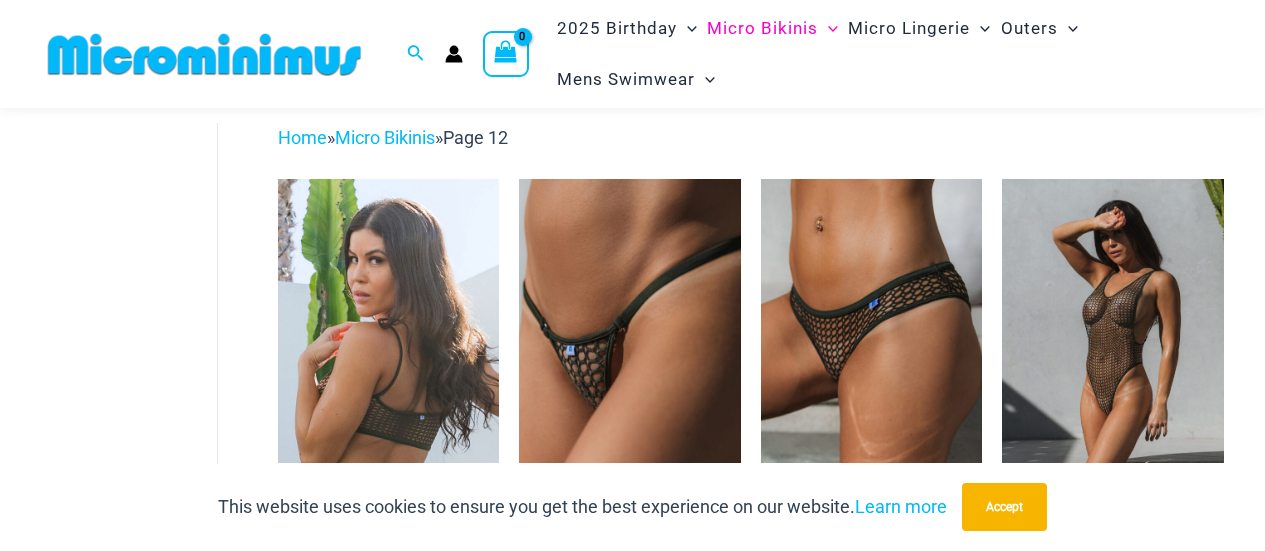 scroll, scrollTop: 81, scrollLeft: 0, axis: vertical 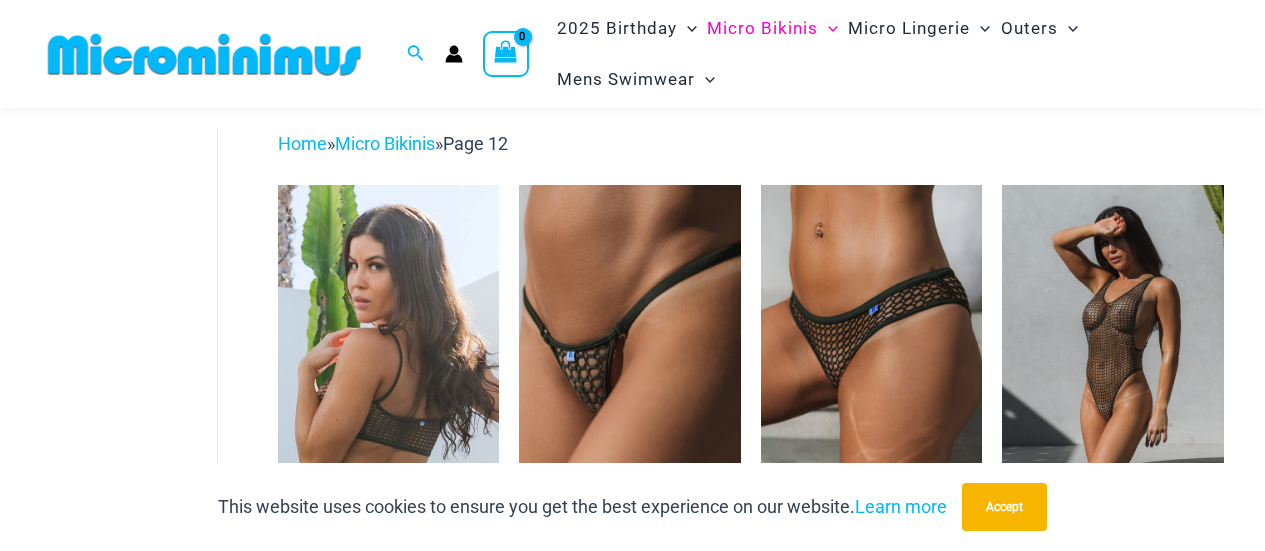 click at bounding box center (389, 351) 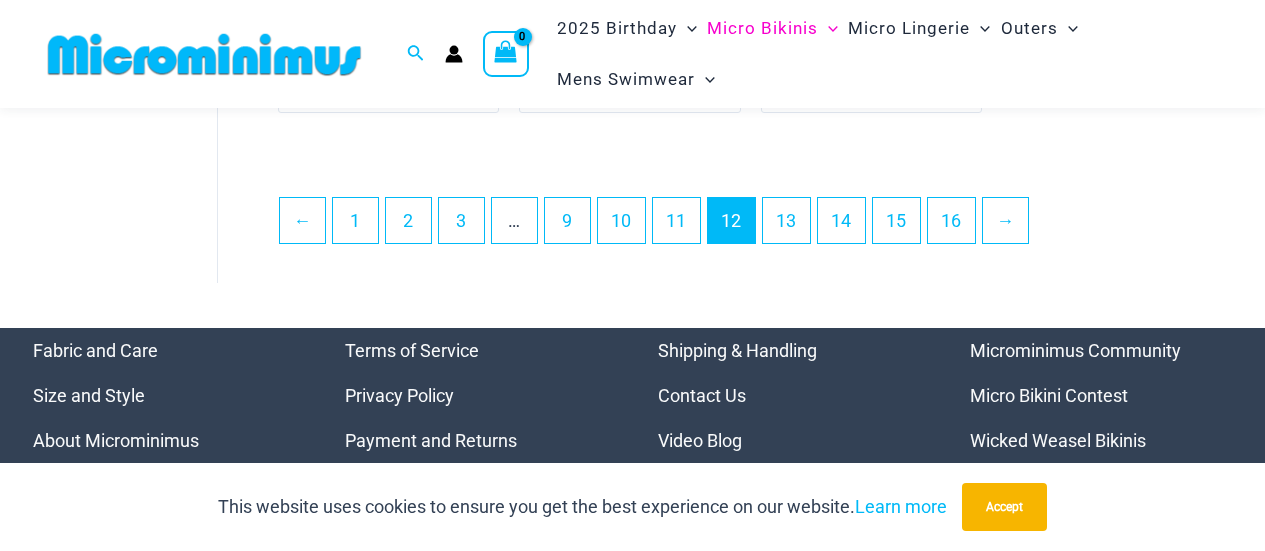 scroll, scrollTop: 4381, scrollLeft: 0, axis: vertical 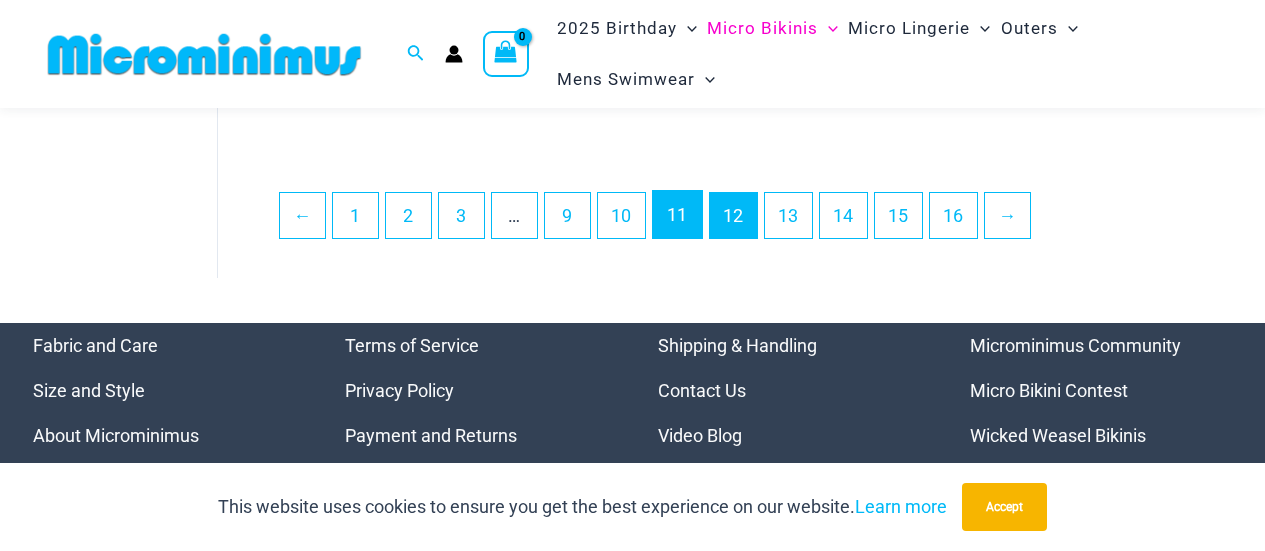 click on "11" at bounding box center (677, 214) 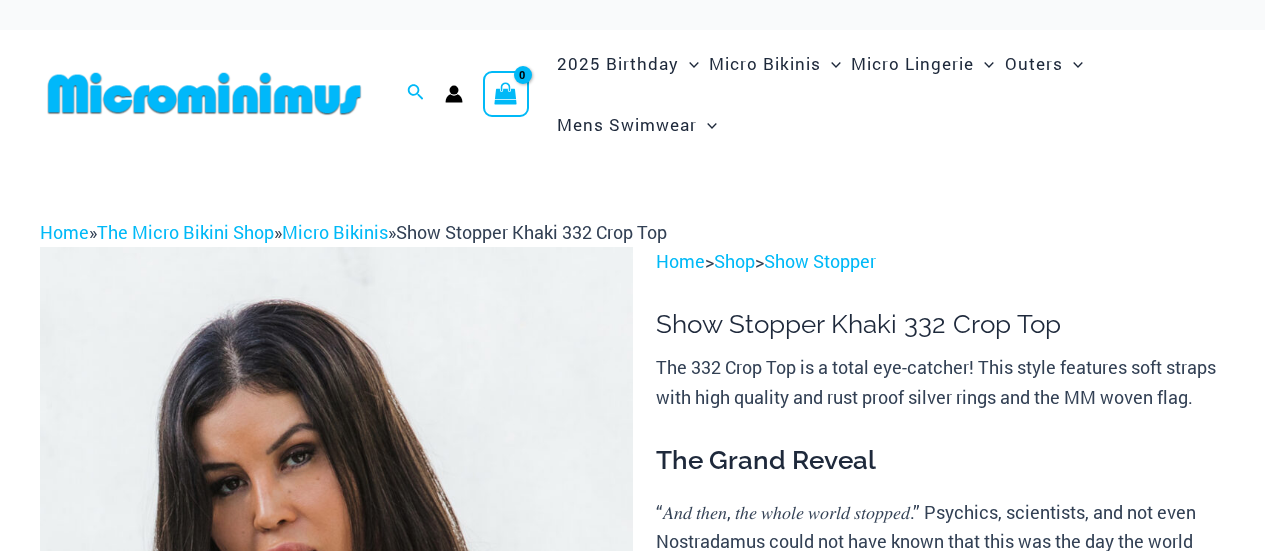 scroll, scrollTop: 0, scrollLeft: 0, axis: both 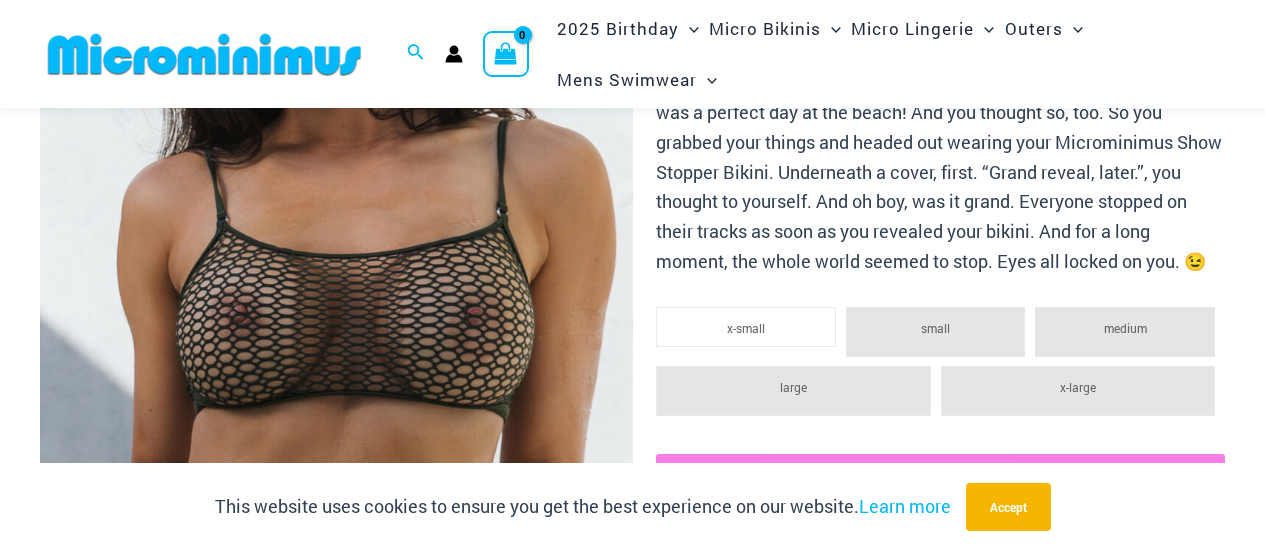 click at bounding box center [336, 173] 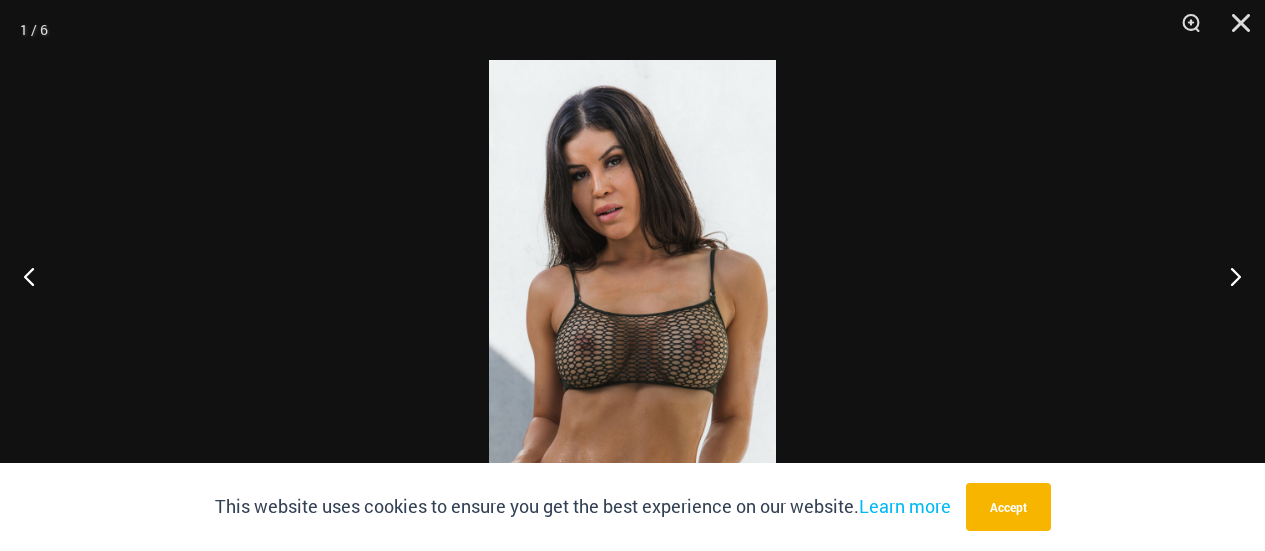 drag, startPoint x: 231, startPoint y: 174, endPoint x: 244, endPoint y: 171, distance: 13.341664 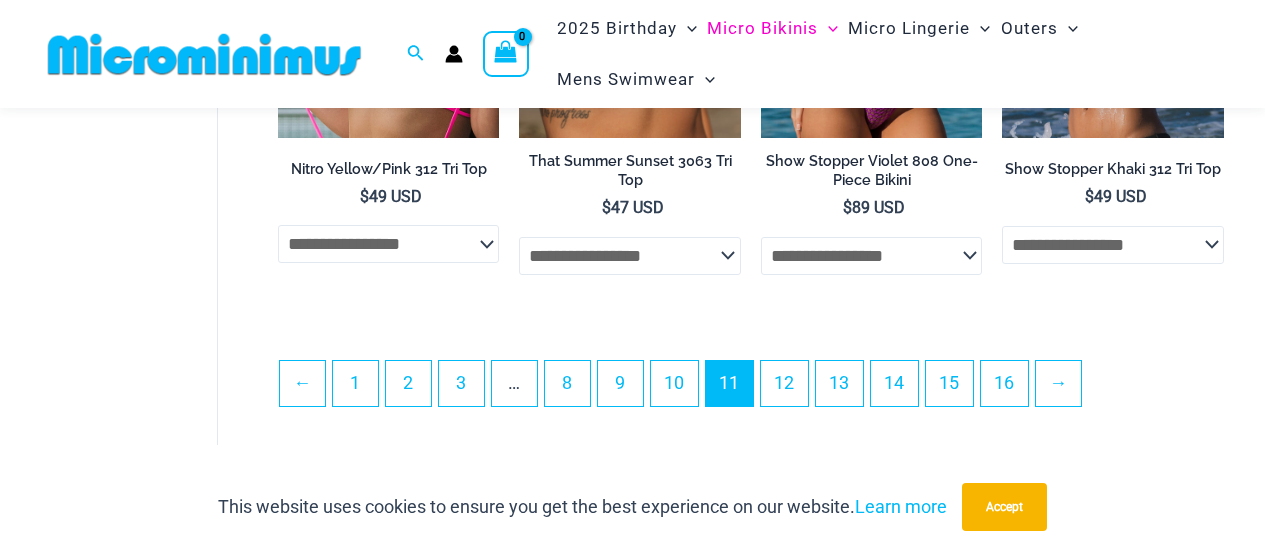 scroll, scrollTop: 4386, scrollLeft: 0, axis: vertical 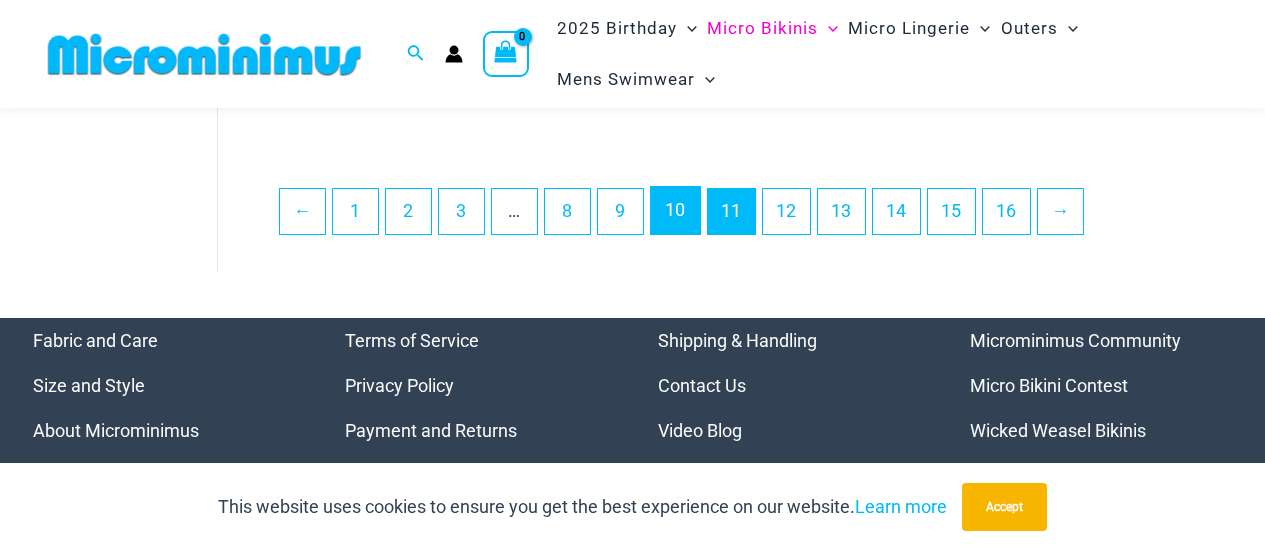 click on "10" at bounding box center (675, 210) 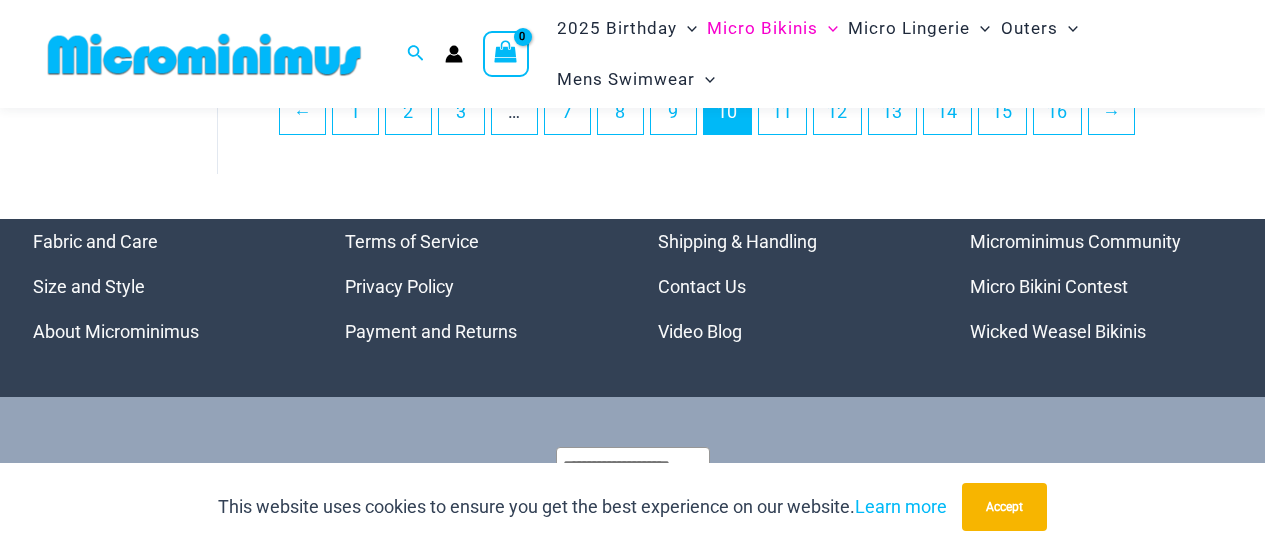 scroll, scrollTop: 4183, scrollLeft: 0, axis: vertical 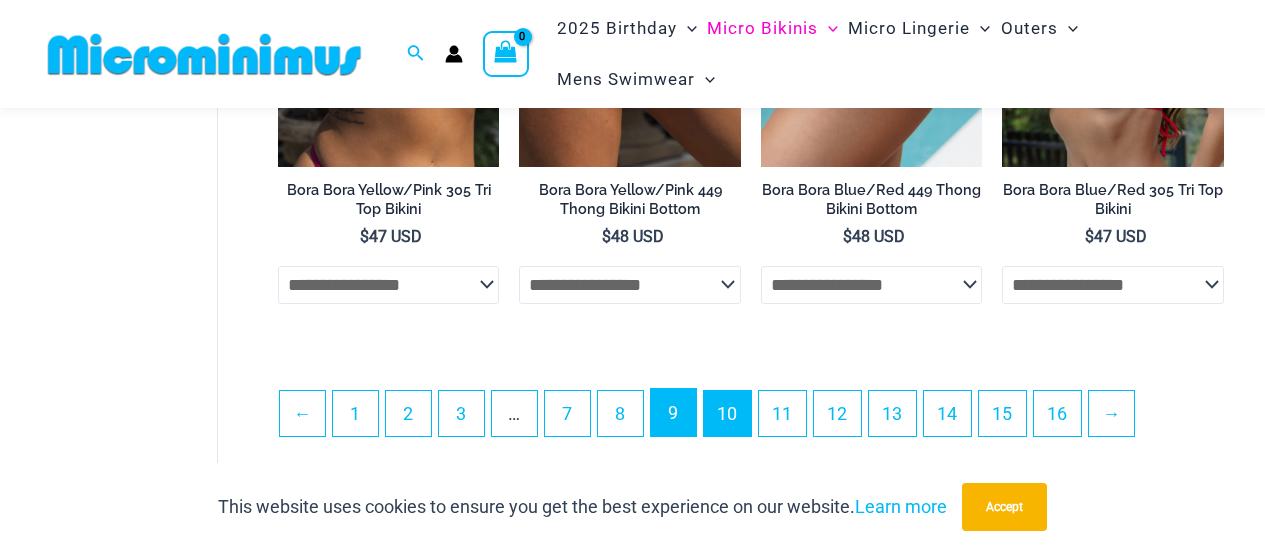 click on "9" at bounding box center [673, 412] 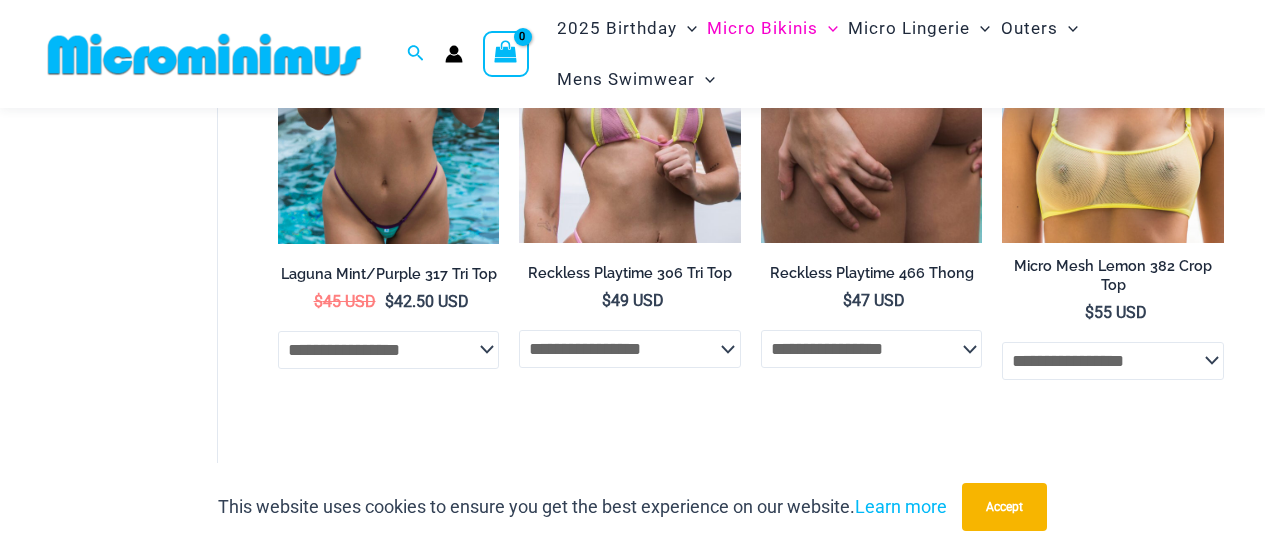 scroll, scrollTop: 4181, scrollLeft: 0, axis: vertical 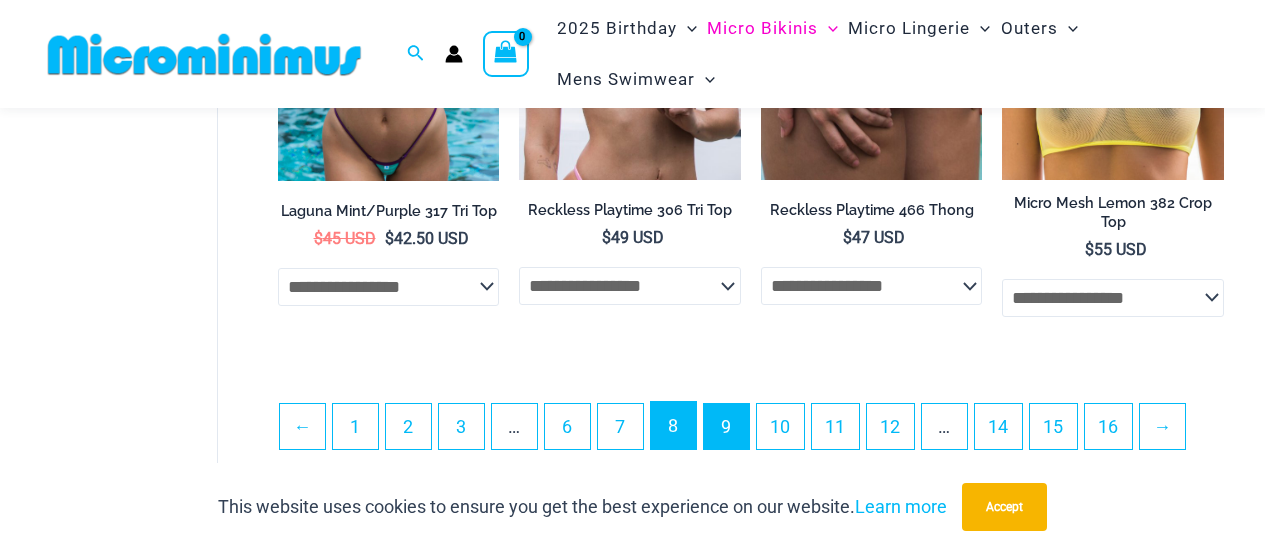 click on "8" at bounding box center [673, 425] 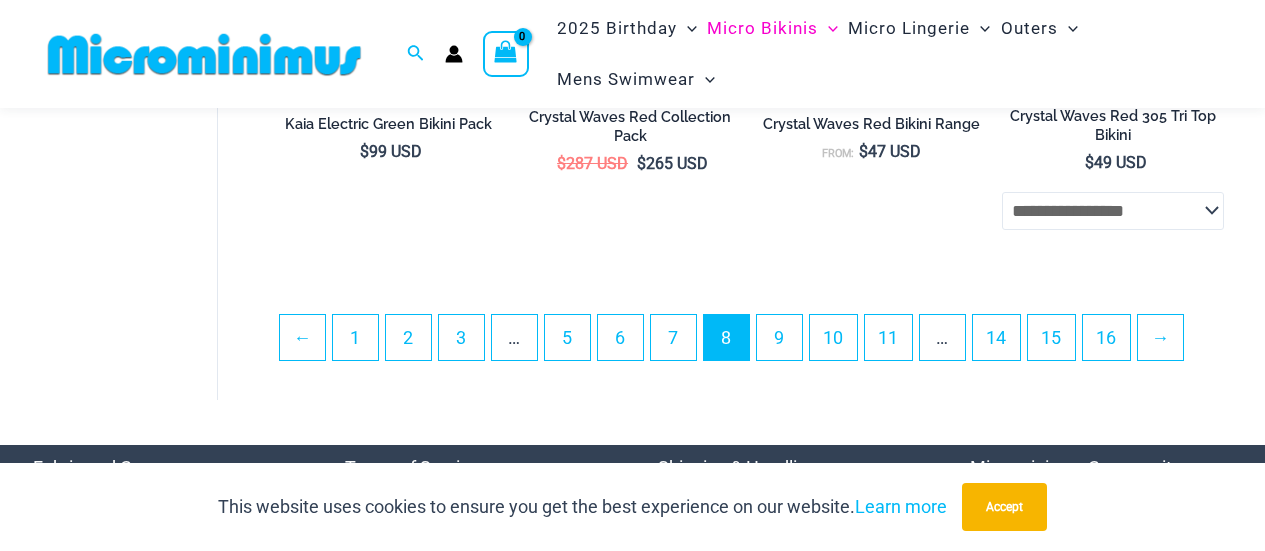 scroll, scrollTop: 4386, scrollLeft: 0, axis: vertical 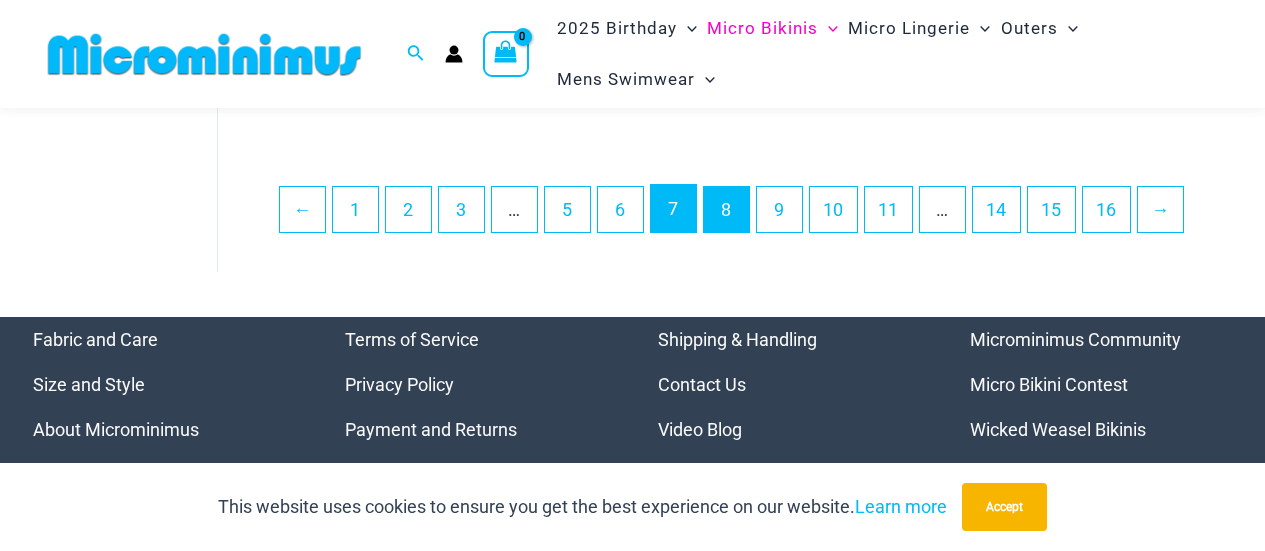 click on "7" at bounding box center [673, 208] 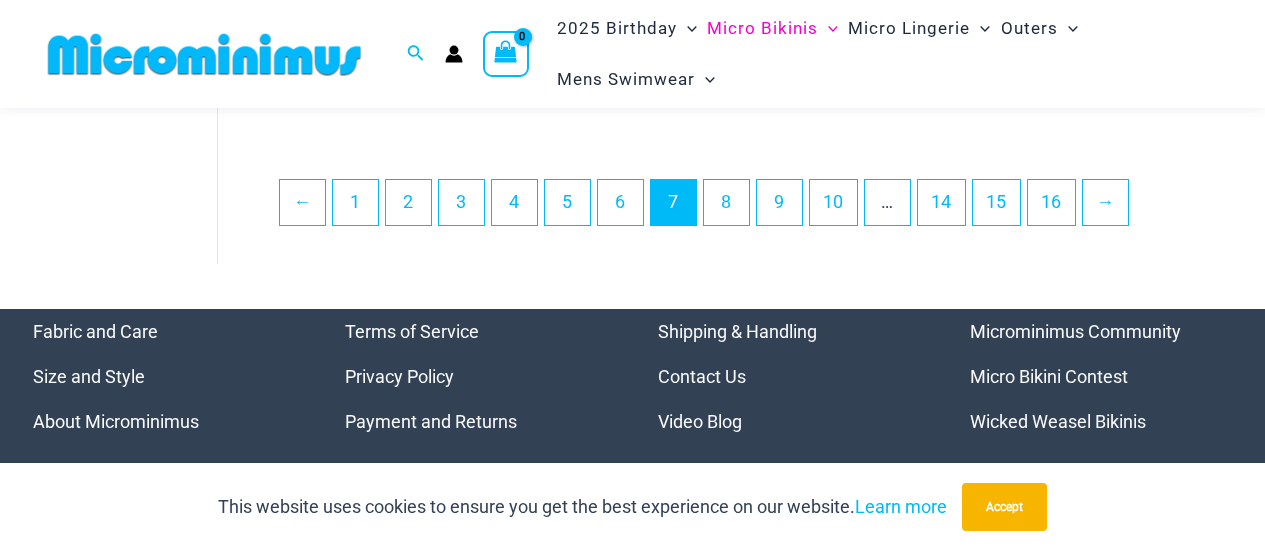 scroll, scrollTop: 4400, scrollLeft: 0, axis: vertical 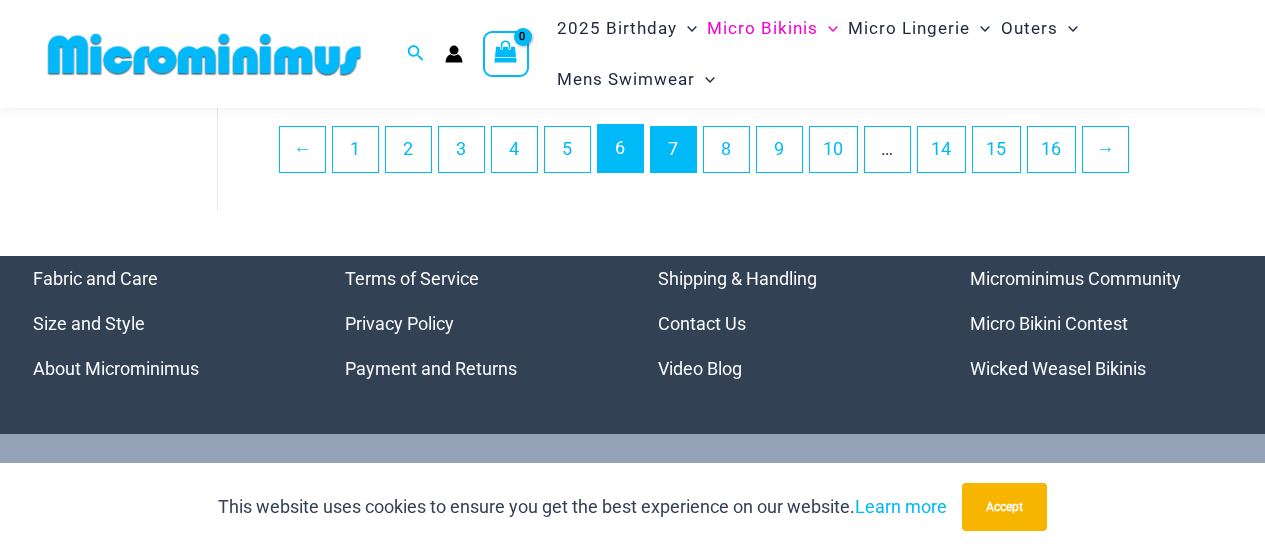 click on "6" at bounding box center (620, 148) 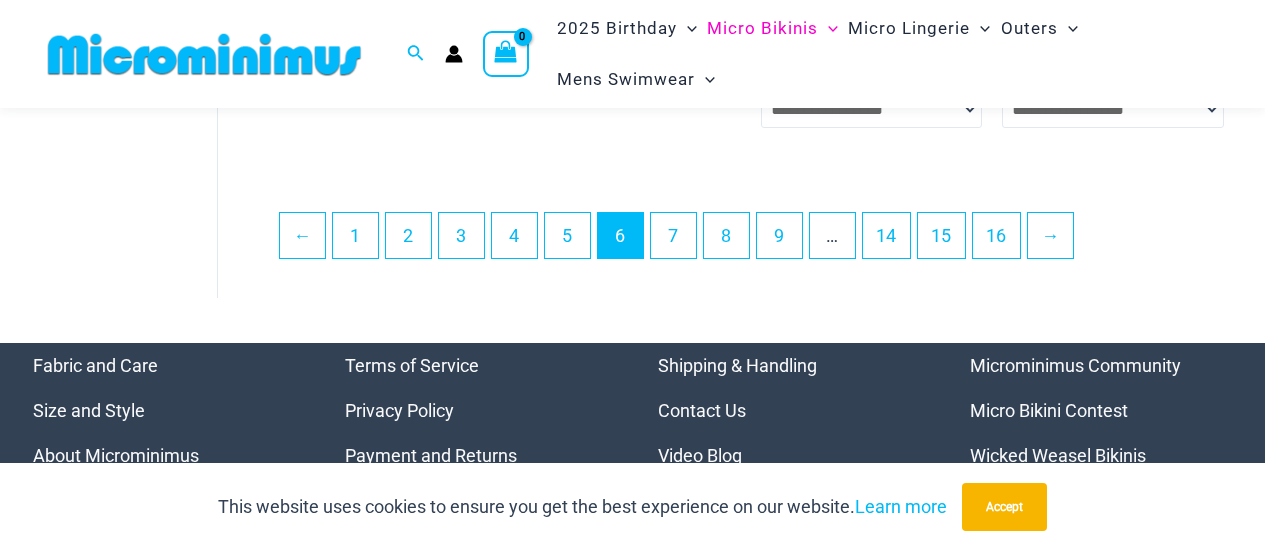 scroll, scrollTop: 4300, scrollLeft: 0, axis: vertical 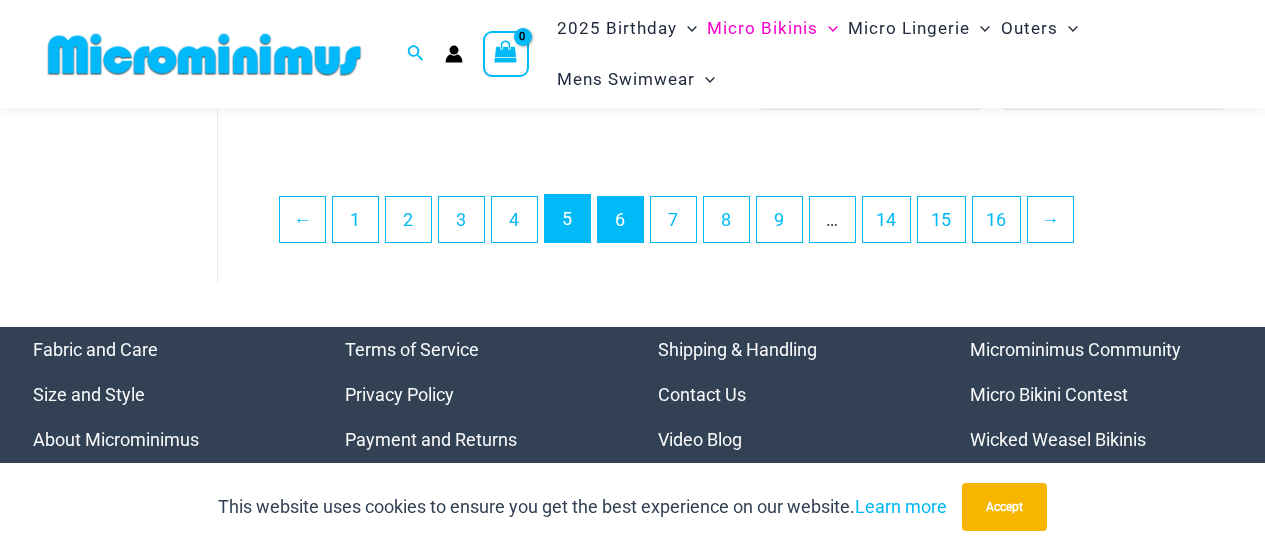 click on "5" at bounding box center (567, 218) 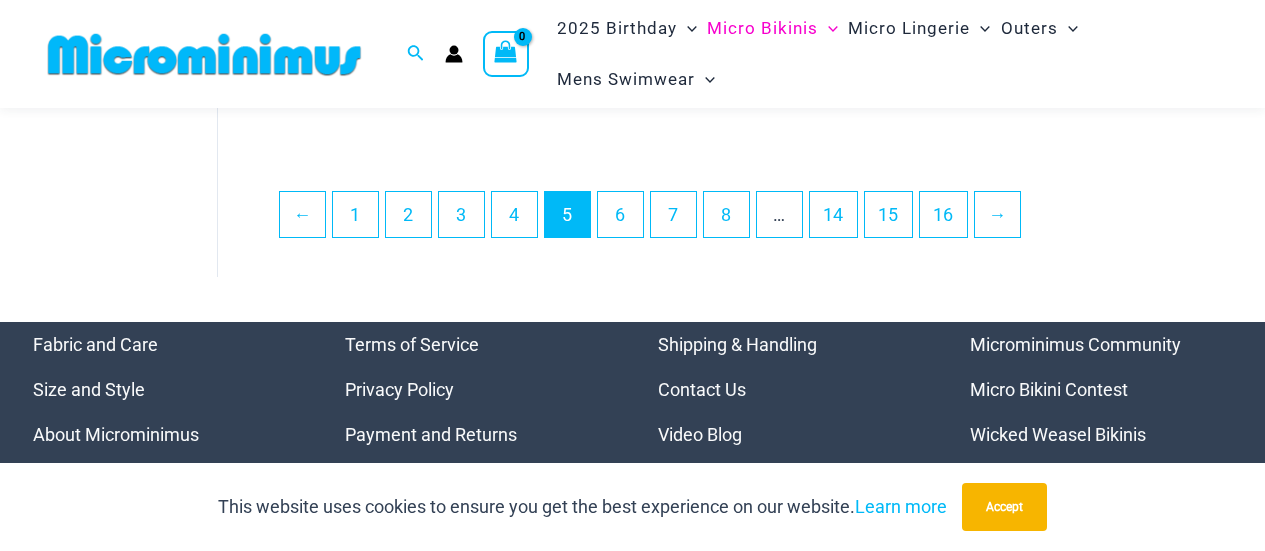 scroll, scrollTop: 4285, scrollLeft: 0, axis: vertical 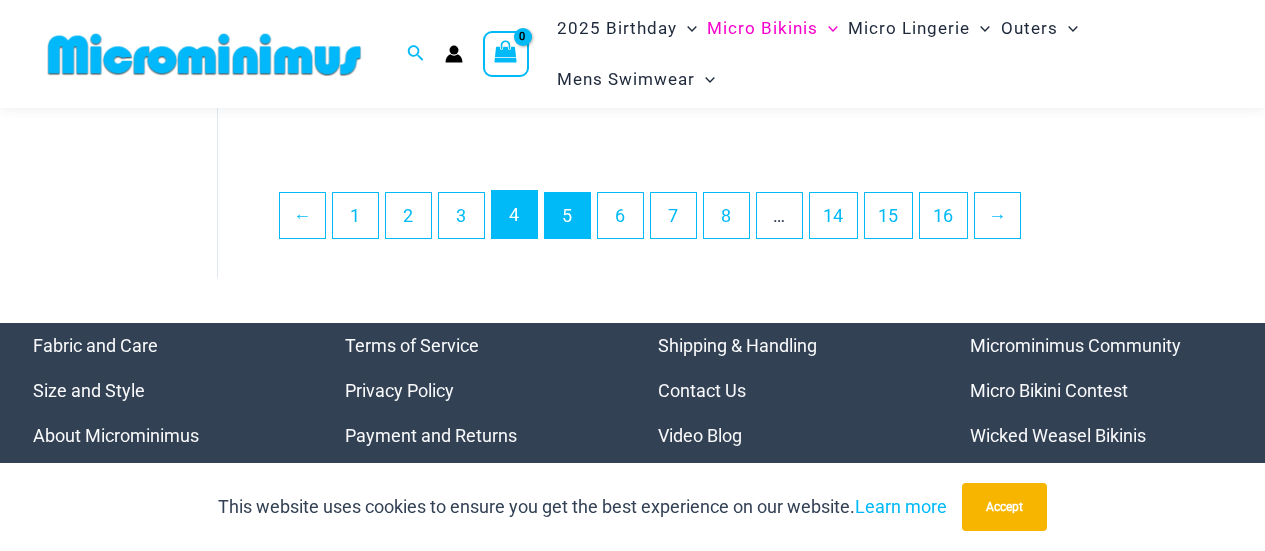 click on "4" at bounding box center [514, 214] 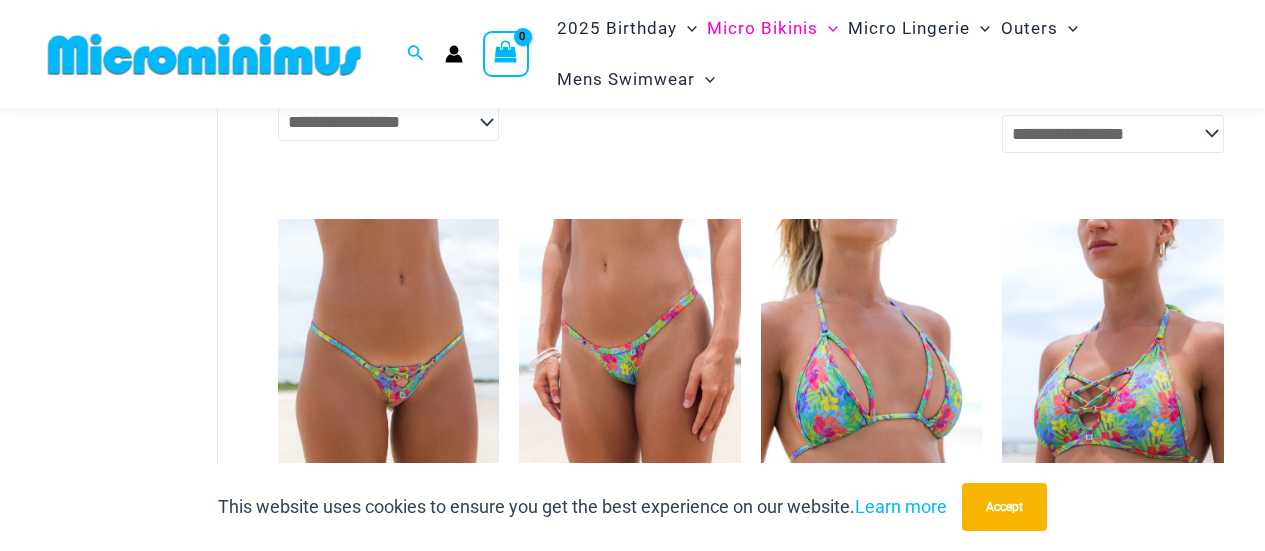 scroll, scrollTop: 4298, scrollLeft: 0, axis: vertical 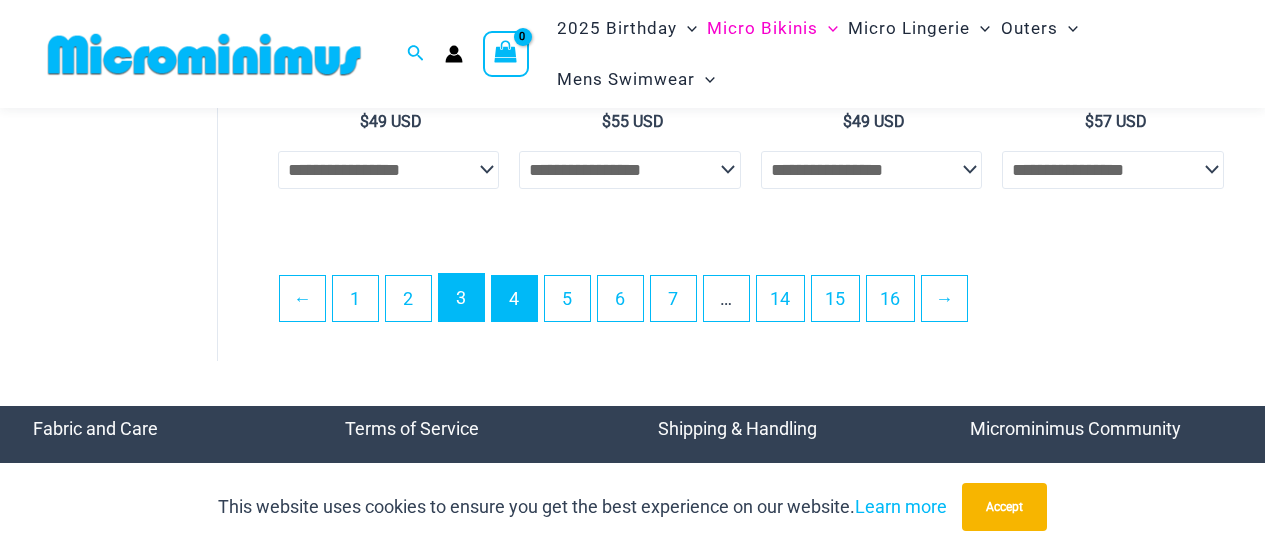 click on "3" at bounding box center [461, 297] 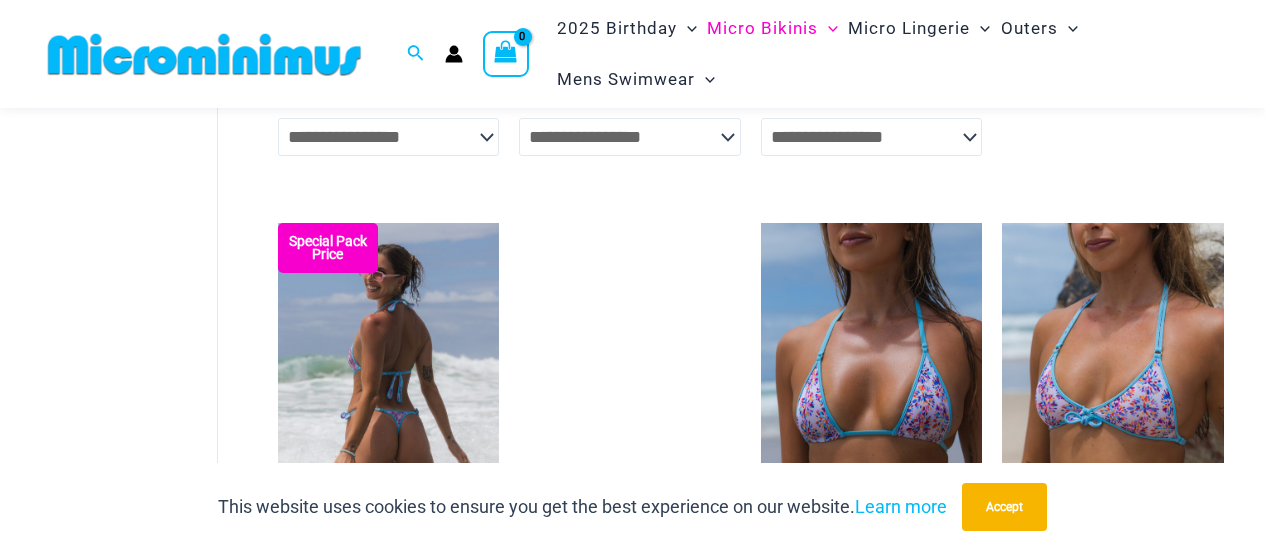 scroll, scrollTop: 4383, scrollLeft: 0, axis: vertical 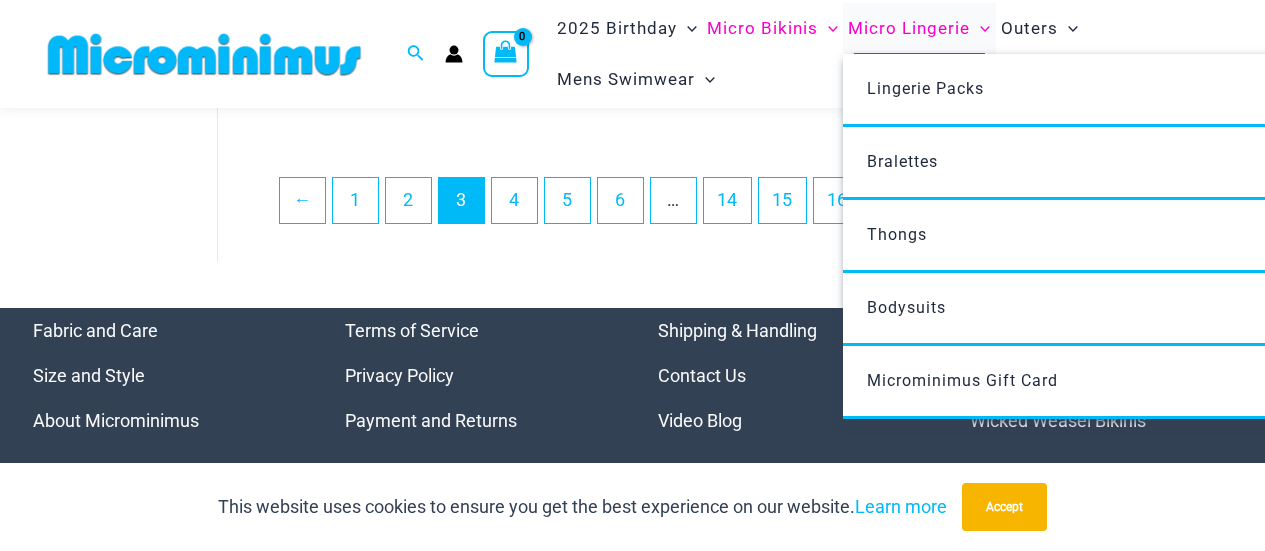 click on "Micro Lingerie" at bounding box center [909, 28] 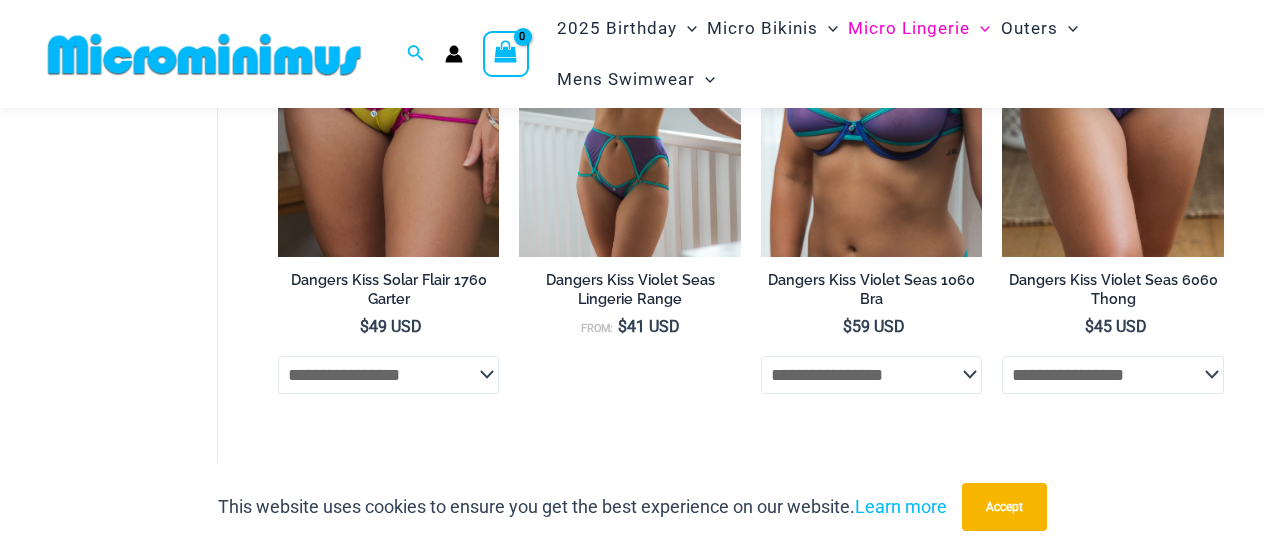 scroll, scrollTop: 4385, scrollLeft: 0, axis: vertical 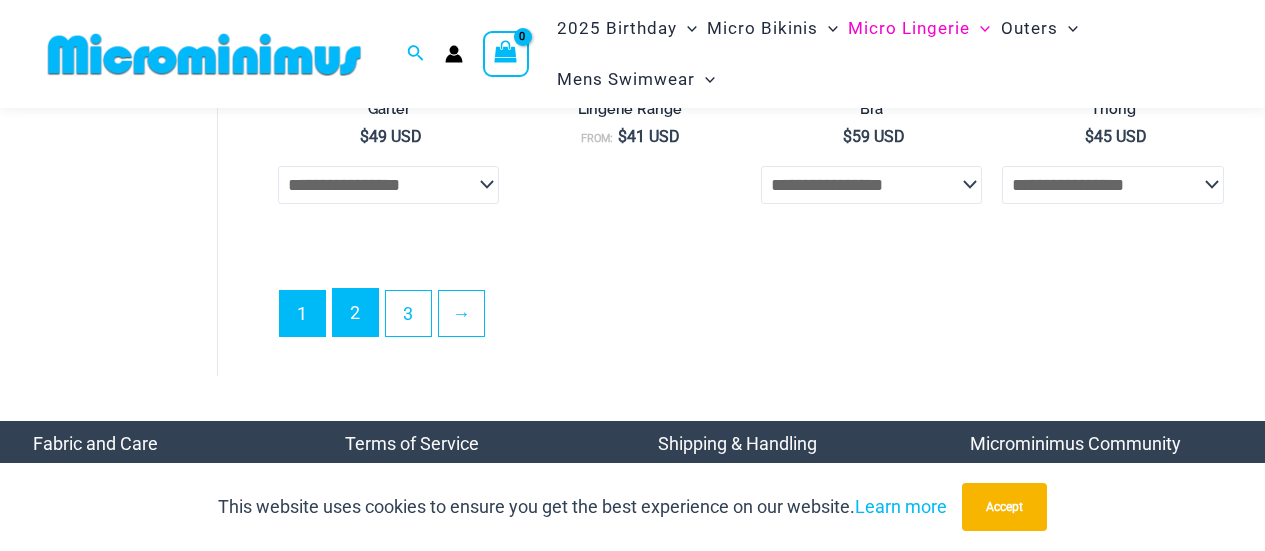 click on "2" at bounding box center [355, 312] 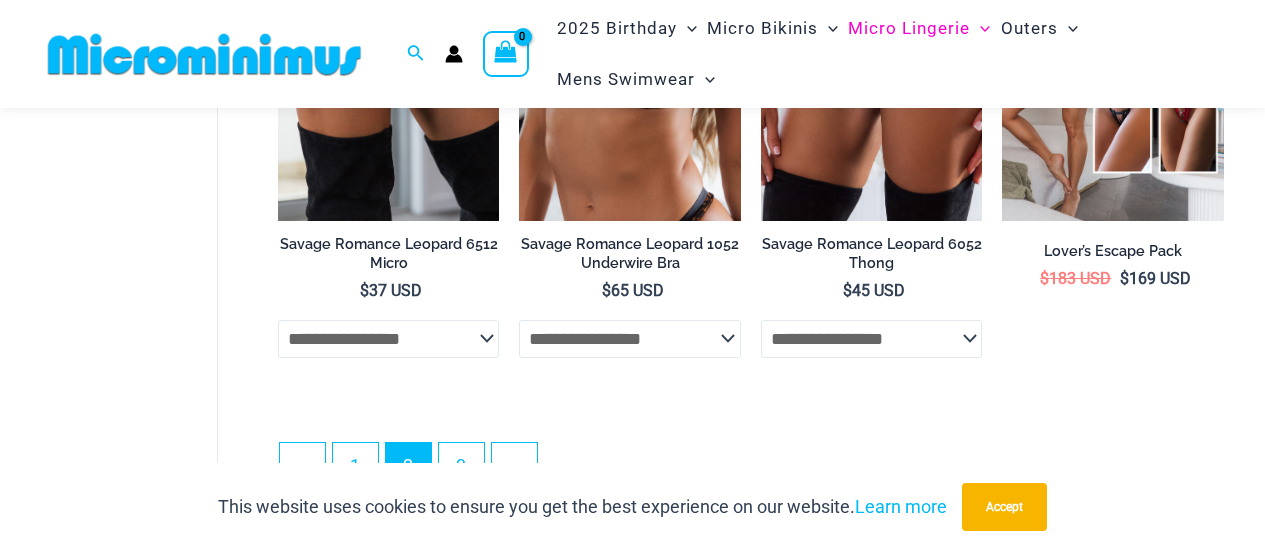 scroll, scrollTop: 4198, scrollLeft: 0, axis: vertical 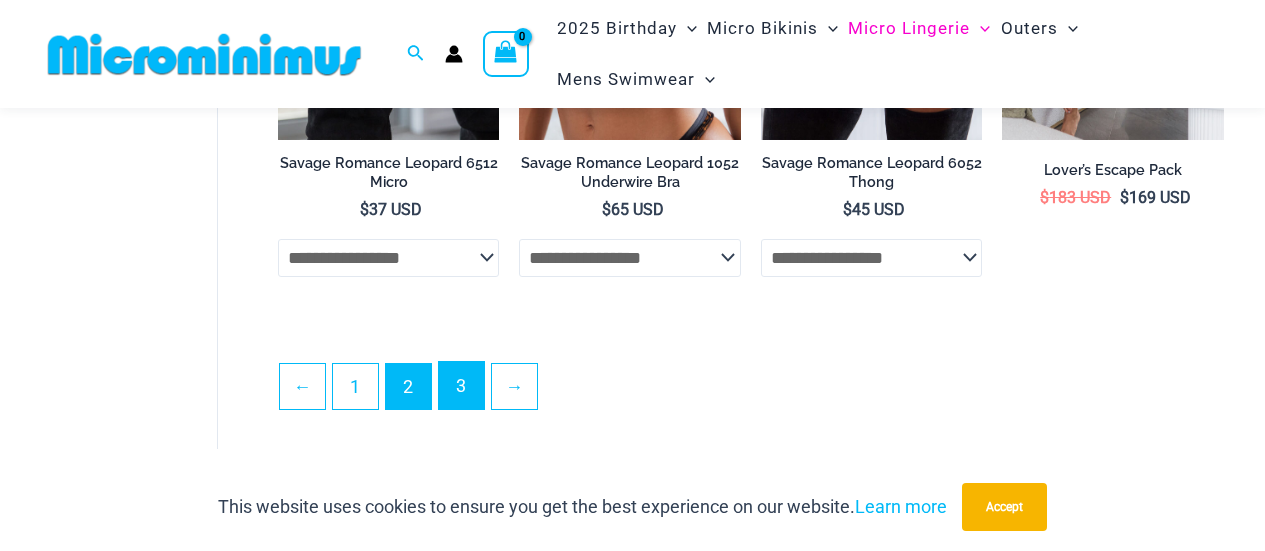 click on "3" at bounding box center (461, 385) 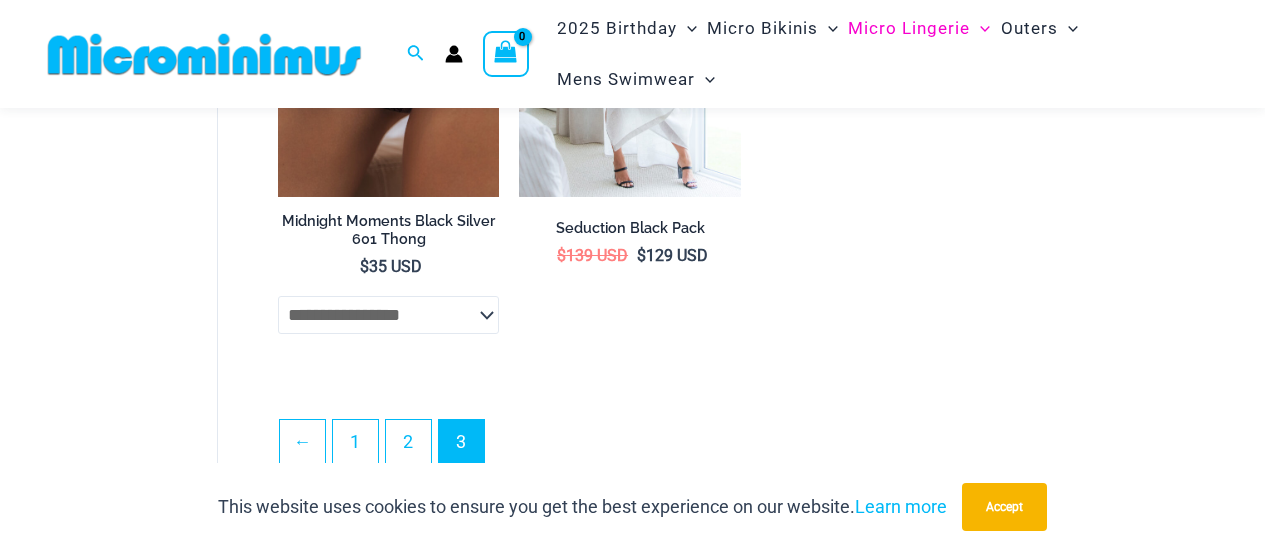 scroll, scrollTop: 2100, scrollLeft: 0, axis: vertical 